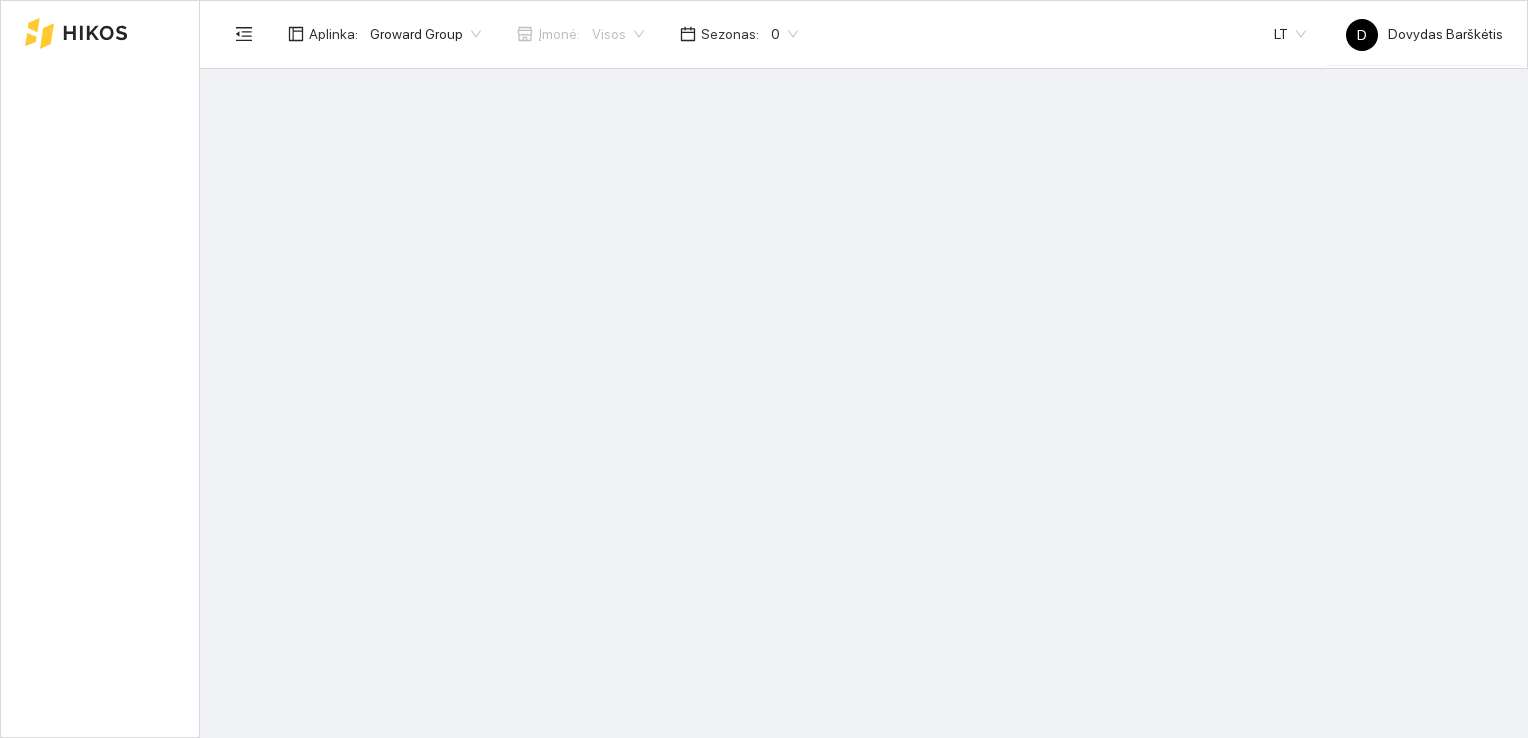scroll, scrollTop: 0, scrollLeft: 0, axis: both 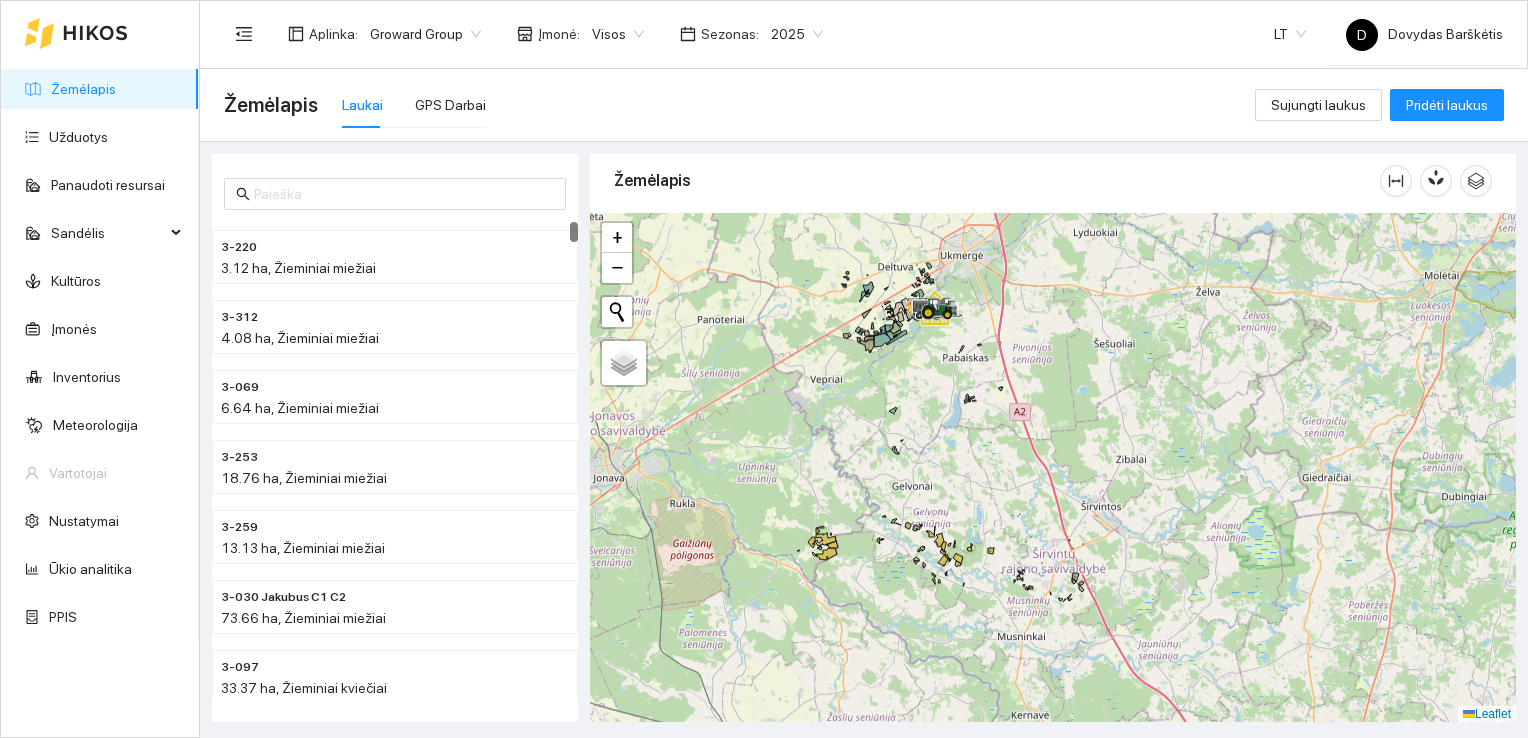 drag, startPoint x: 805, startPoint y: 504, endPoint x: 718, endPoint y: 391, distance: 142.61136 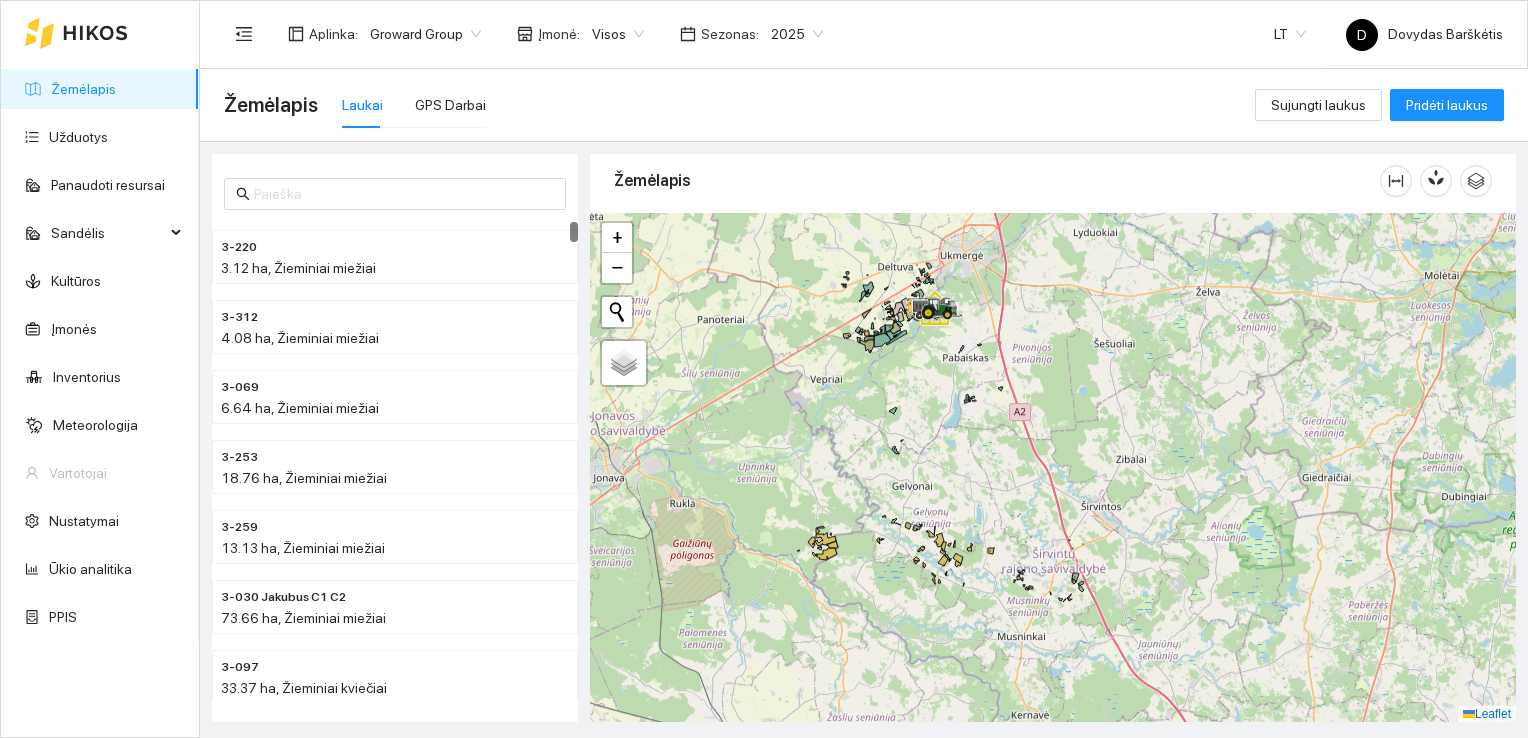 click at bounding box center (1053, 468) 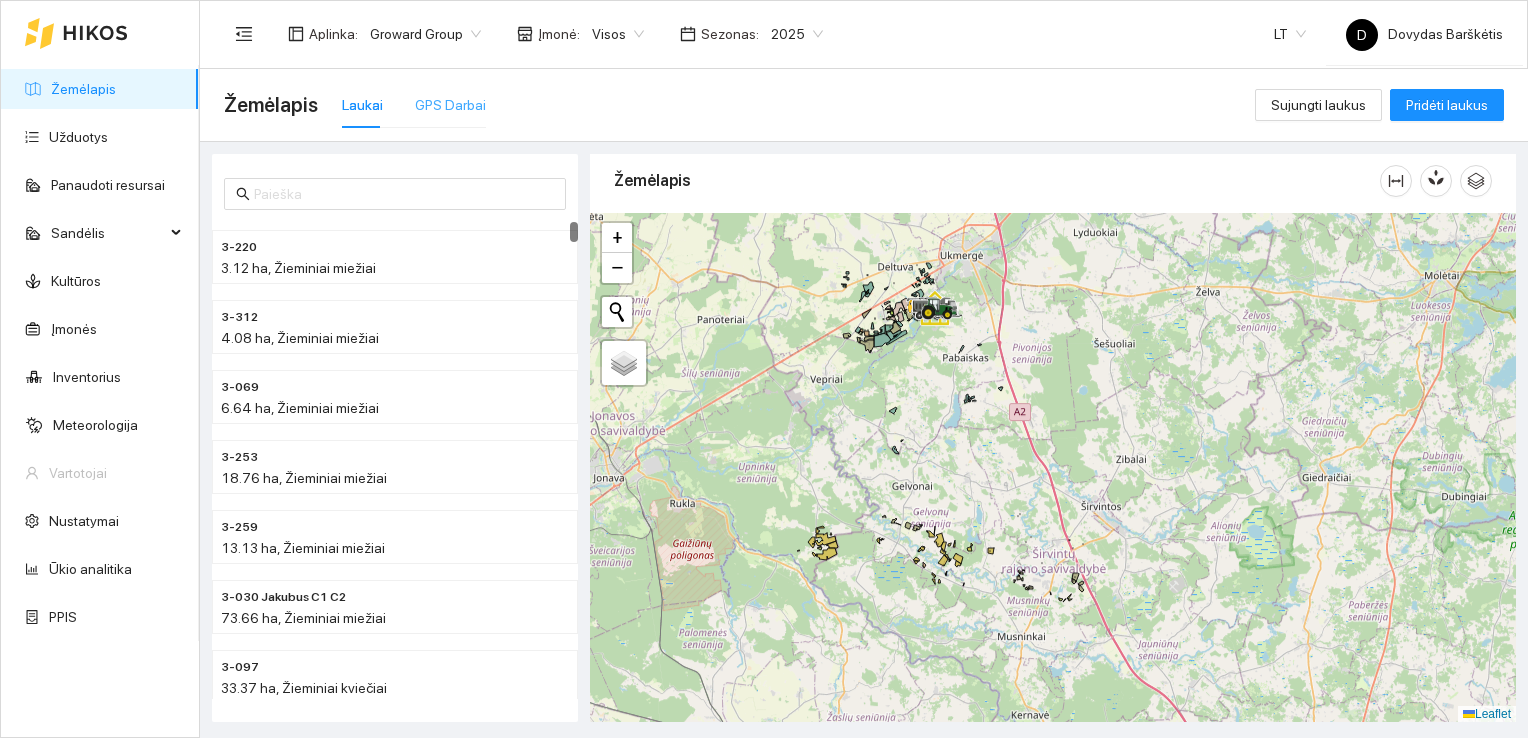 click on "GPS Darbai" at bounding box center [450, 105] 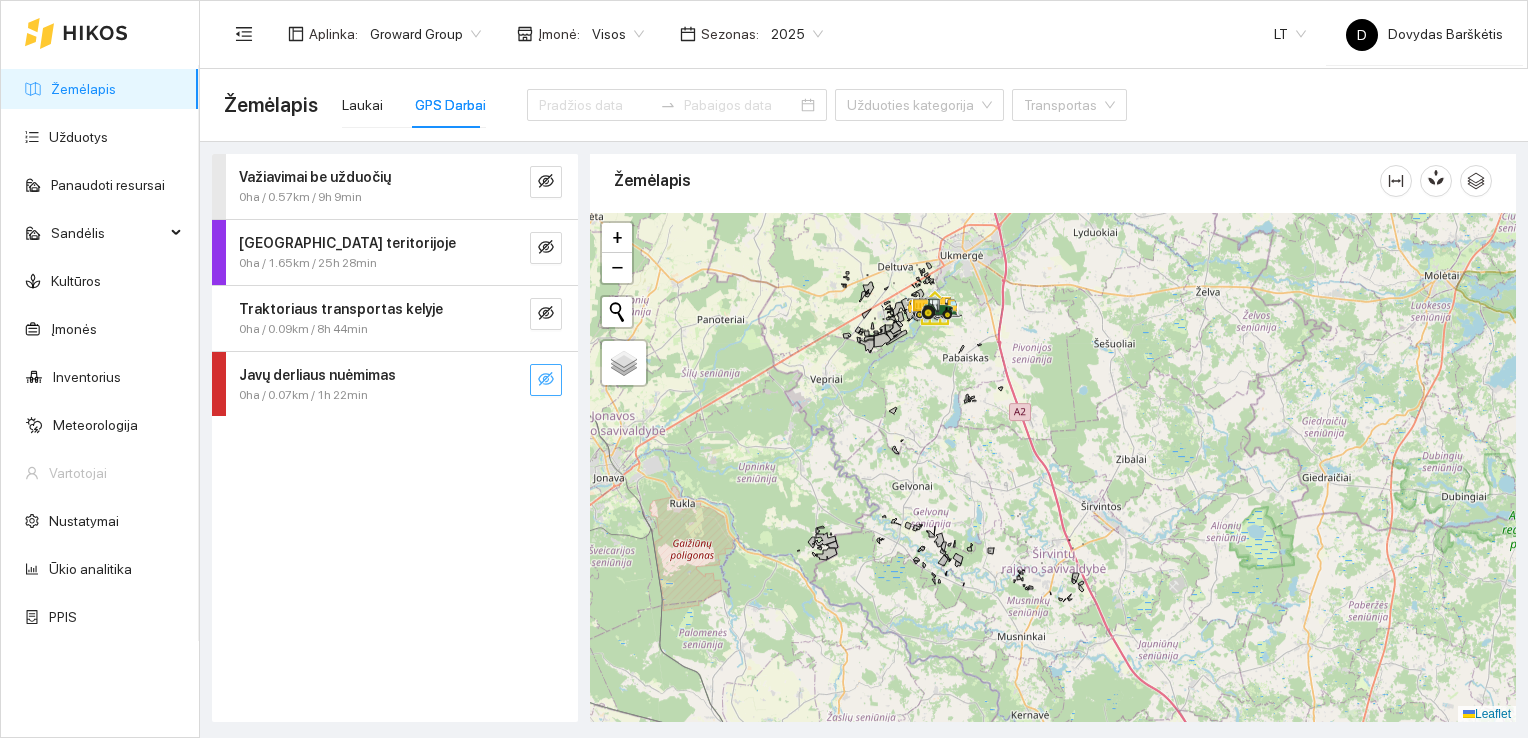 click 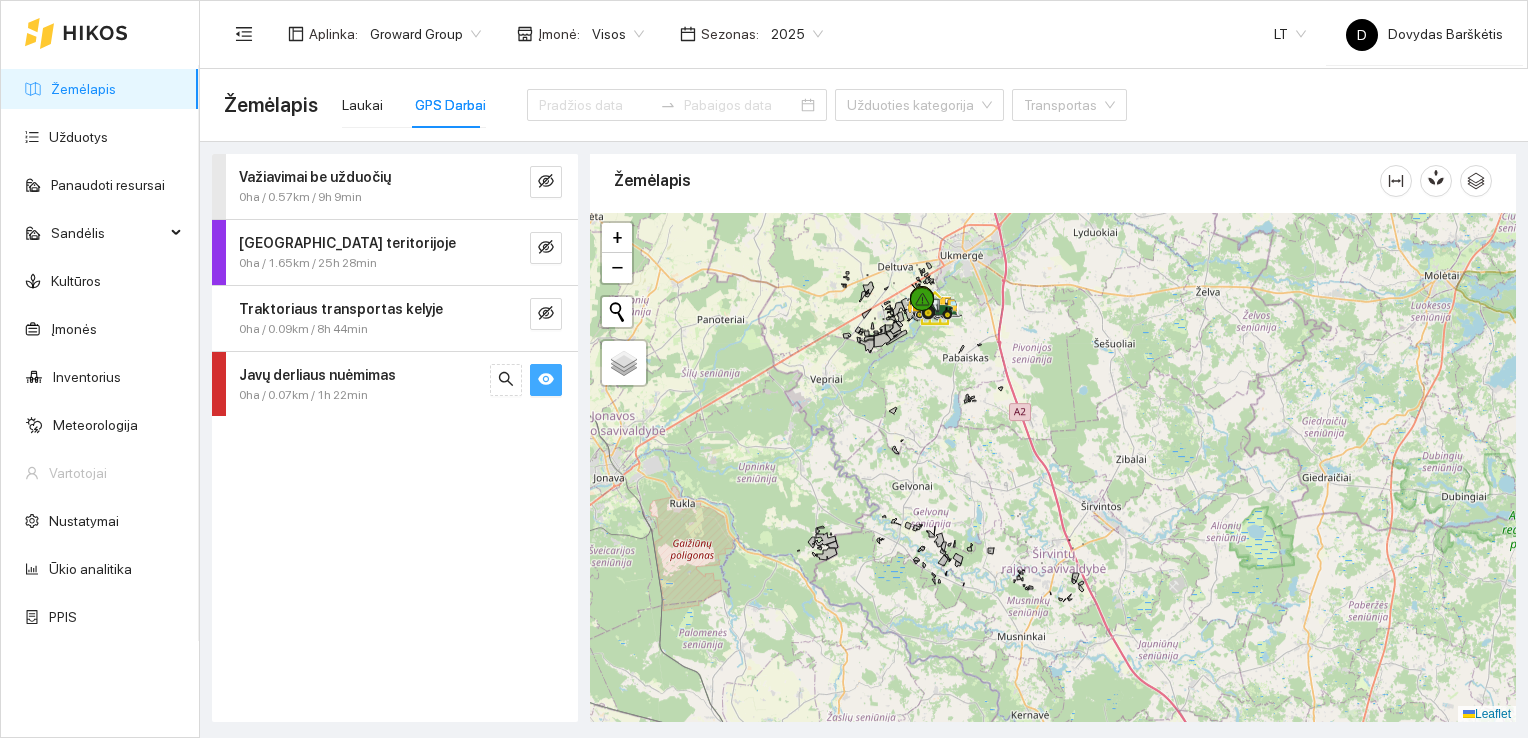 click 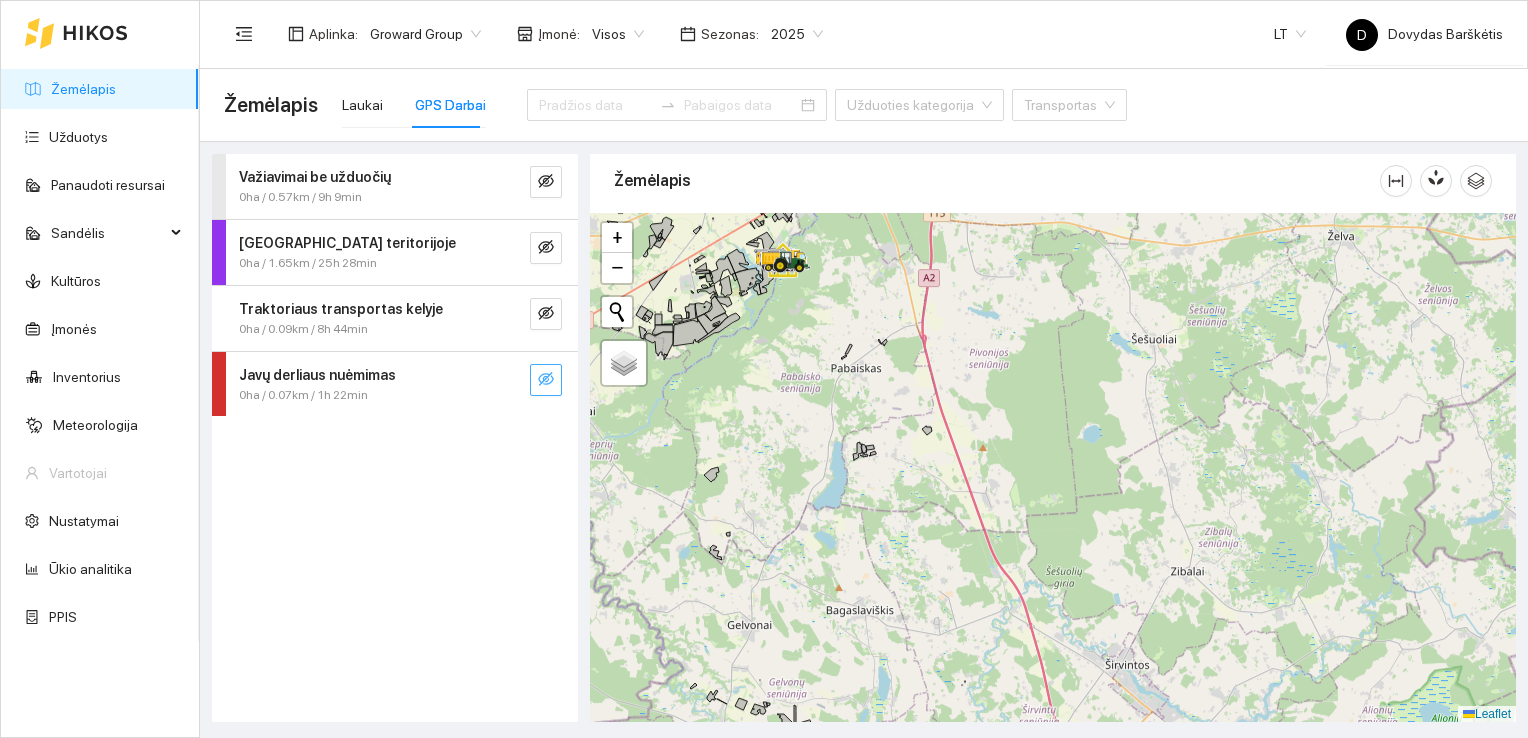 drag, startPoint x: 950, startPoint y: 317, endPoint x: 1020, endPoint y: 463, distance: 161.91356 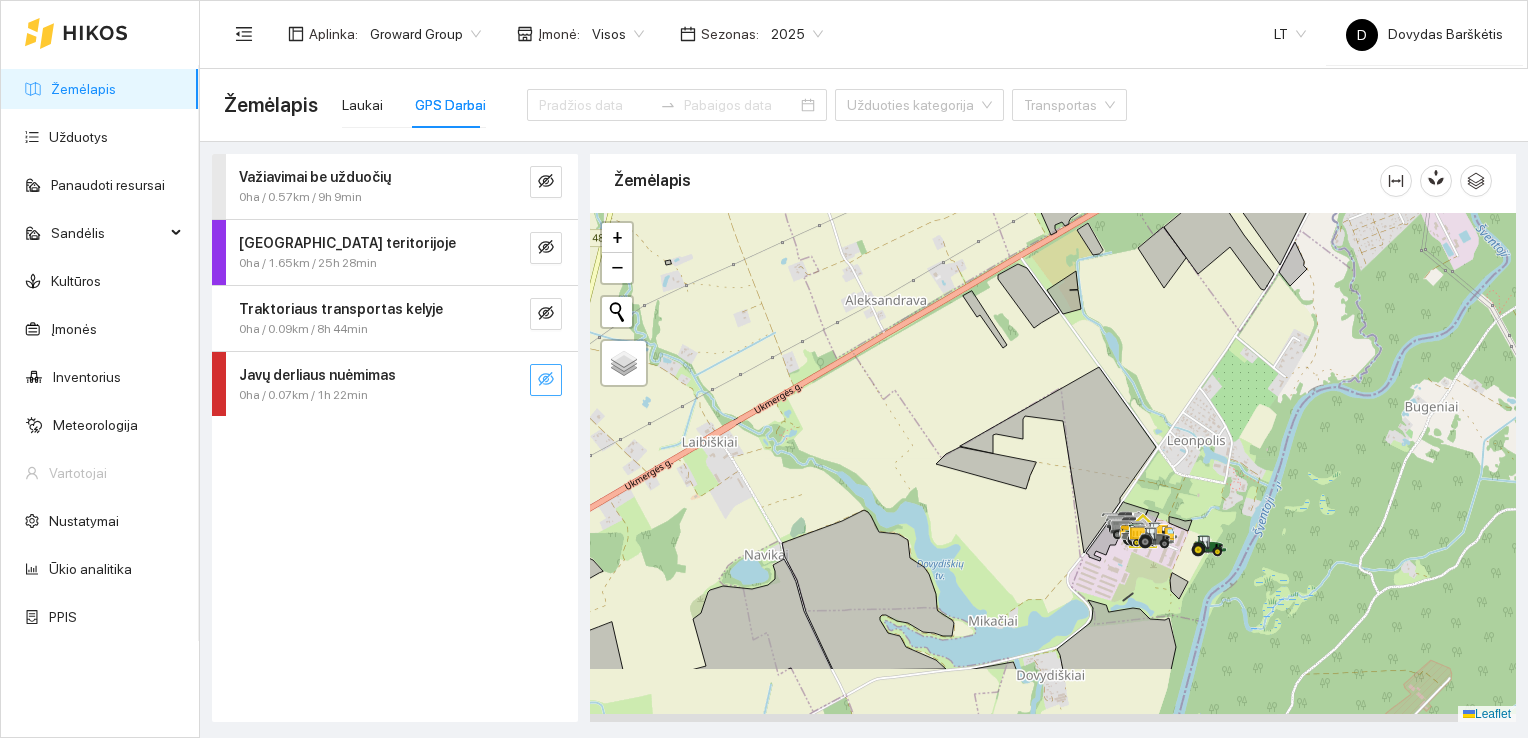 drag, startPoint x: 940, startPoint y: 414, endPoint x: 712, endPoint y: 282, distance: 263.45398 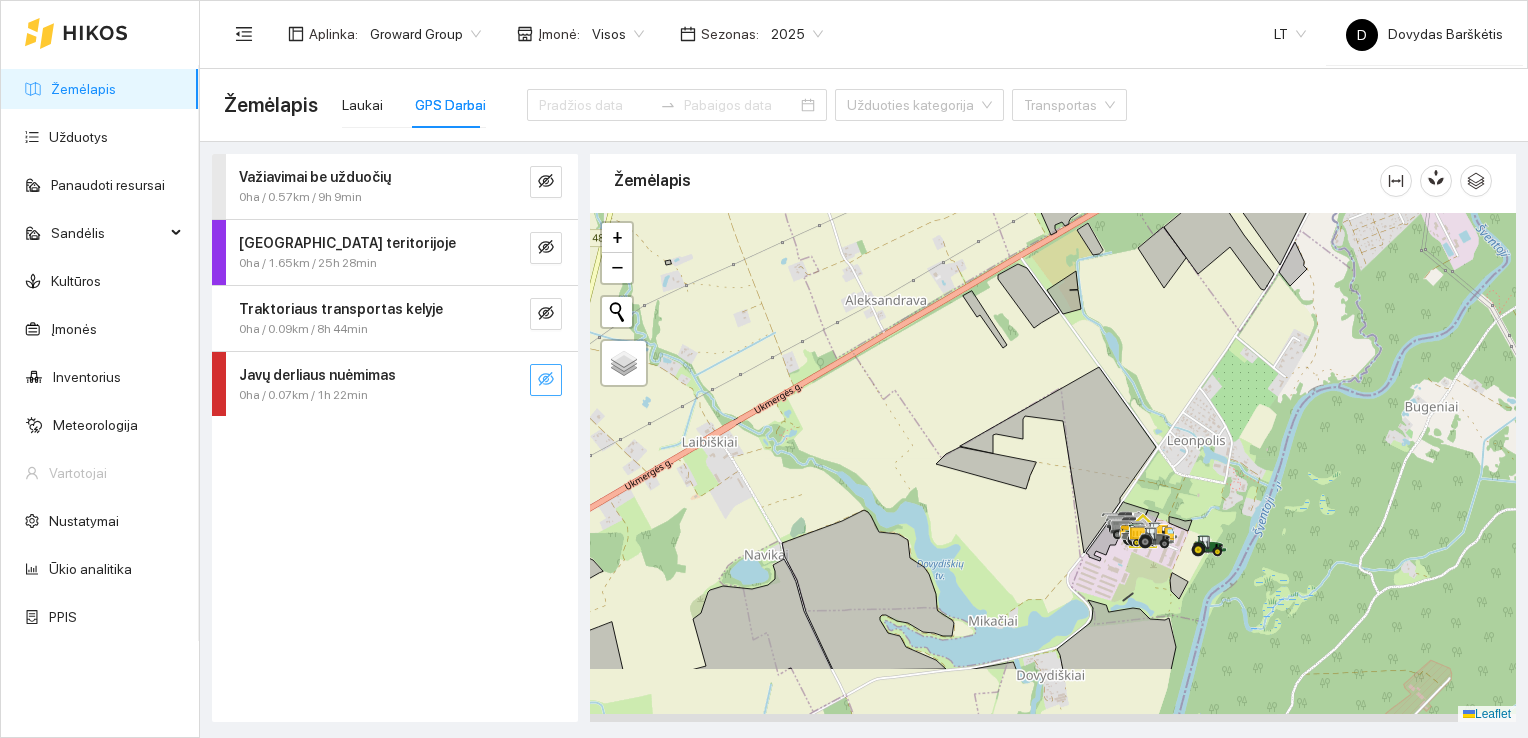 click at bounding box center (1053, 468) 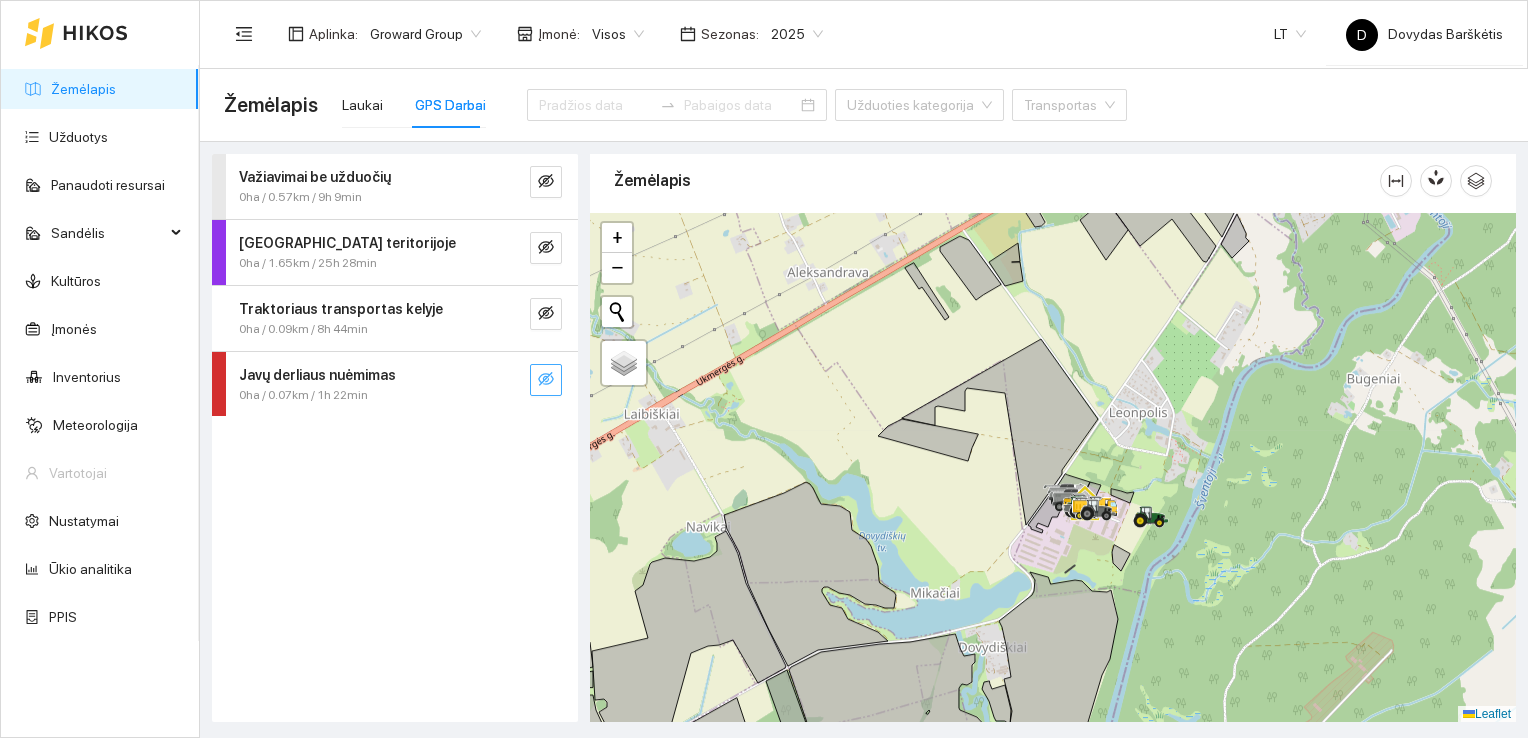 drag, startPoint x: 546, startPoint y: 386, endPoint x: 559, endPoint y: 382, distance: 13.601471 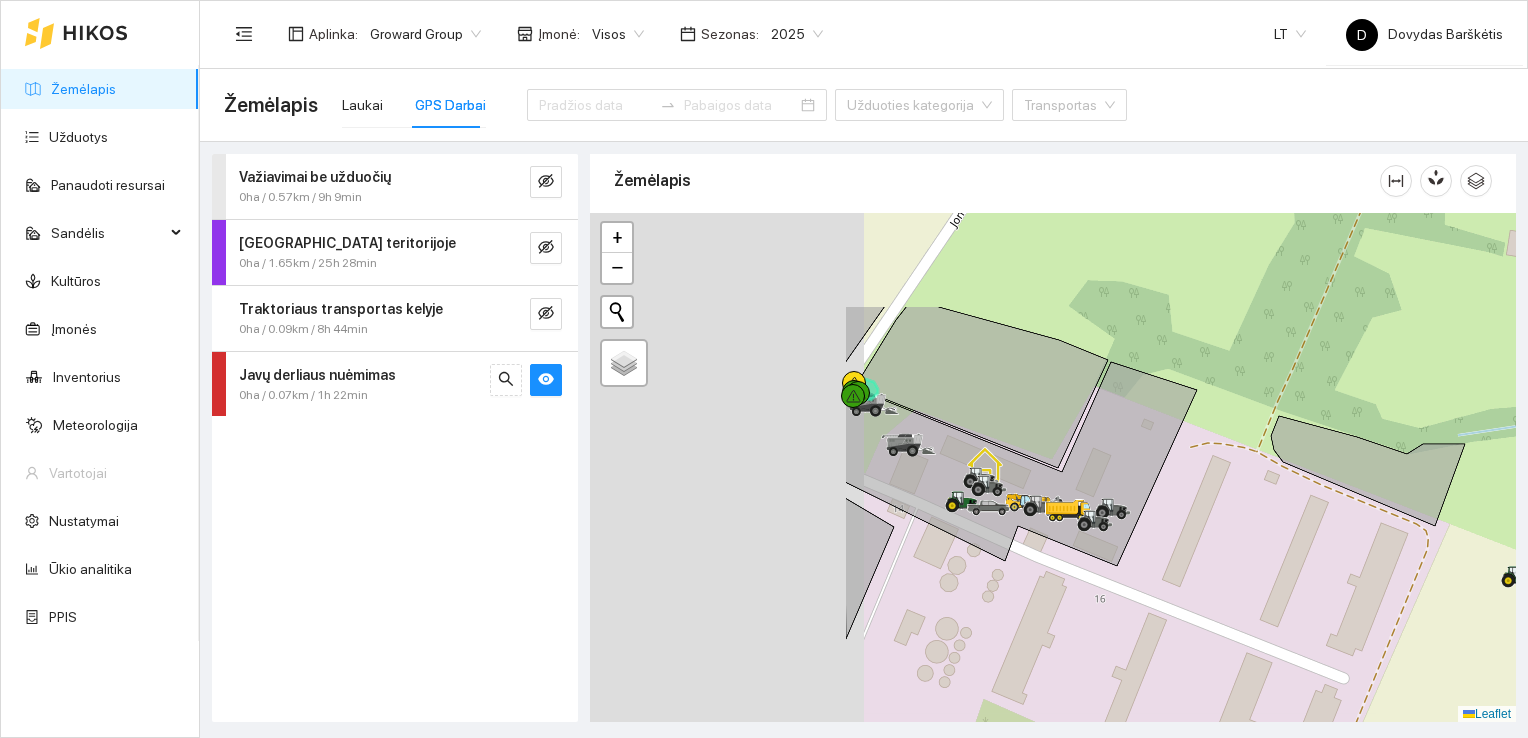 drag, startPoint x: 923, startPoint y: 410, endPoint x: 1272, endPoint y: 555, distance: 377.92328 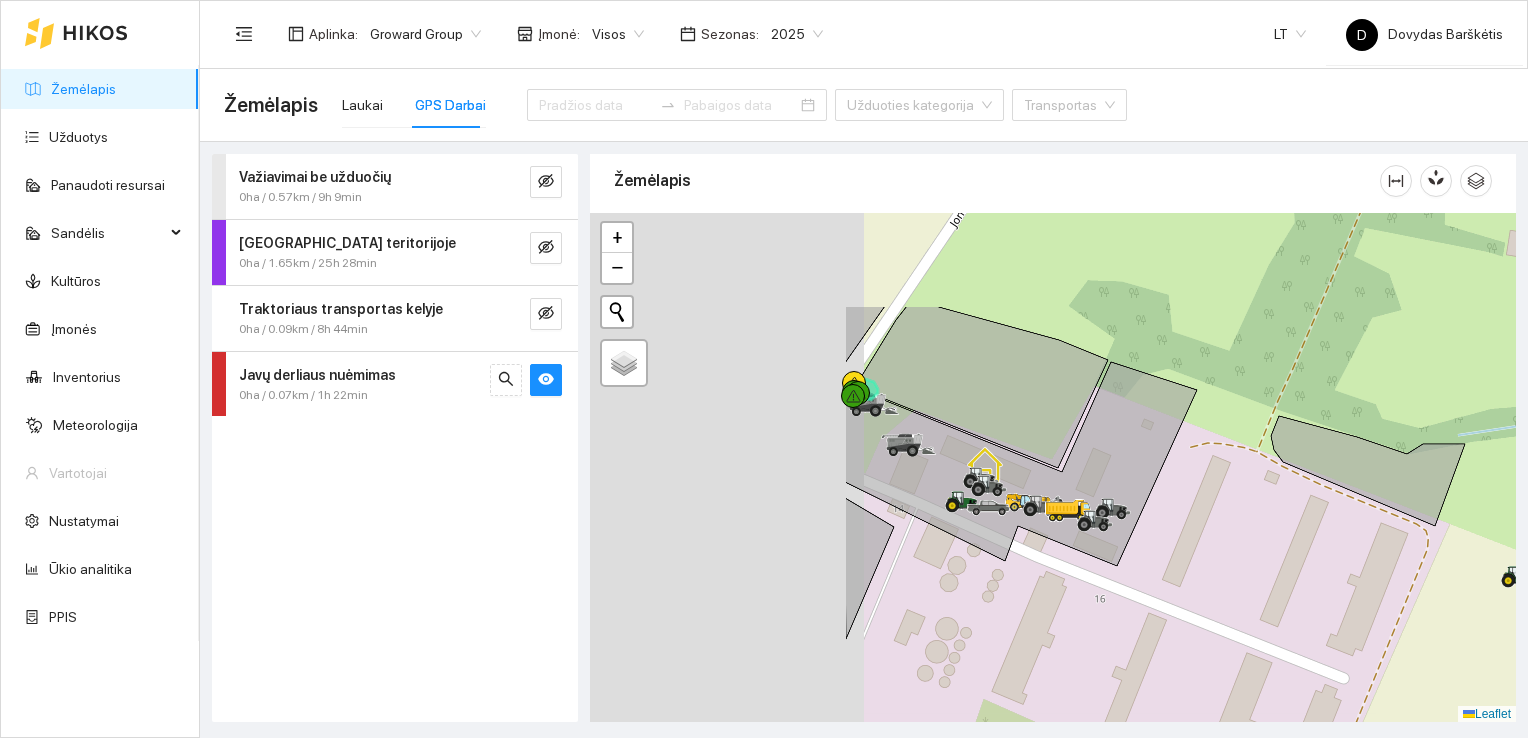 click at bounding box center [1053, 468] 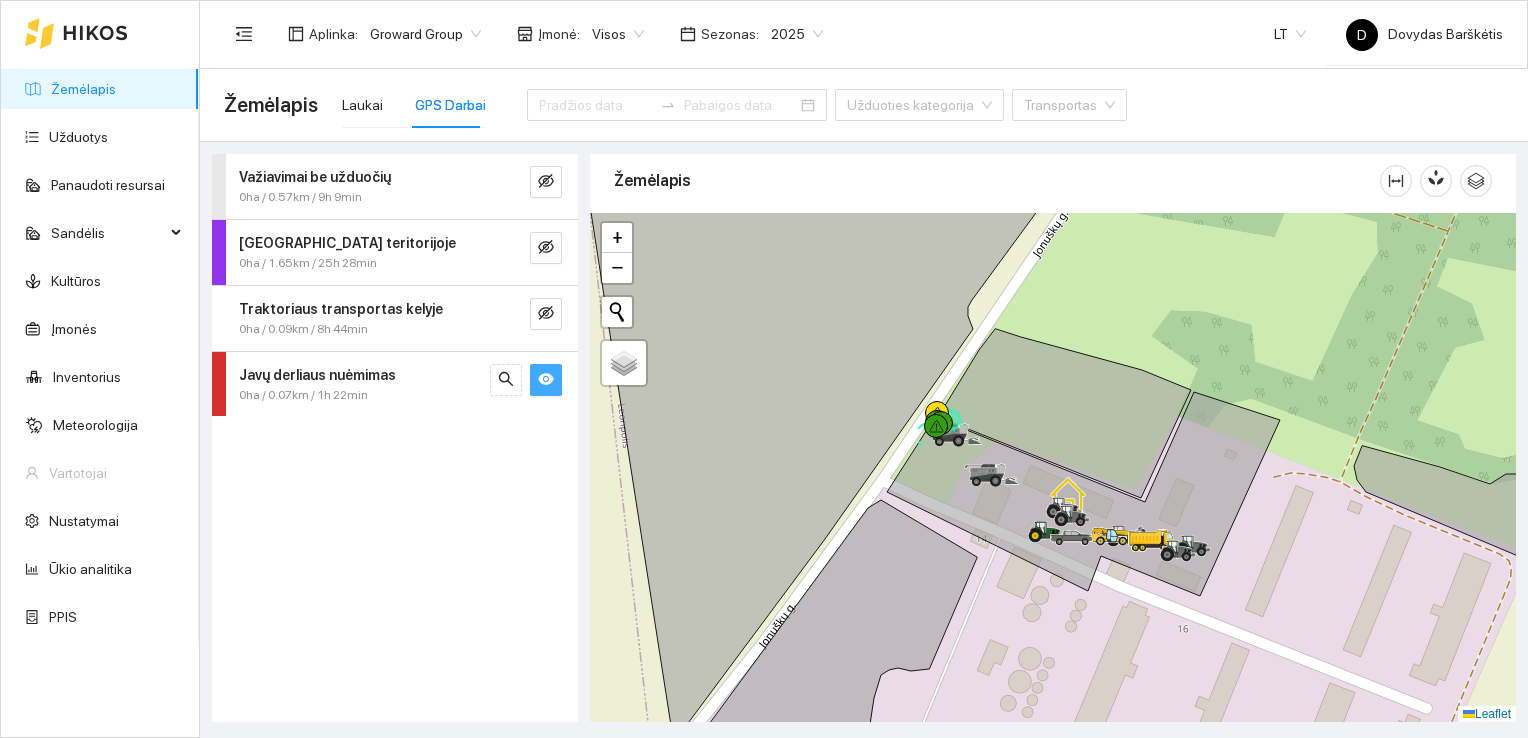 click at bounding box center [546, 380] 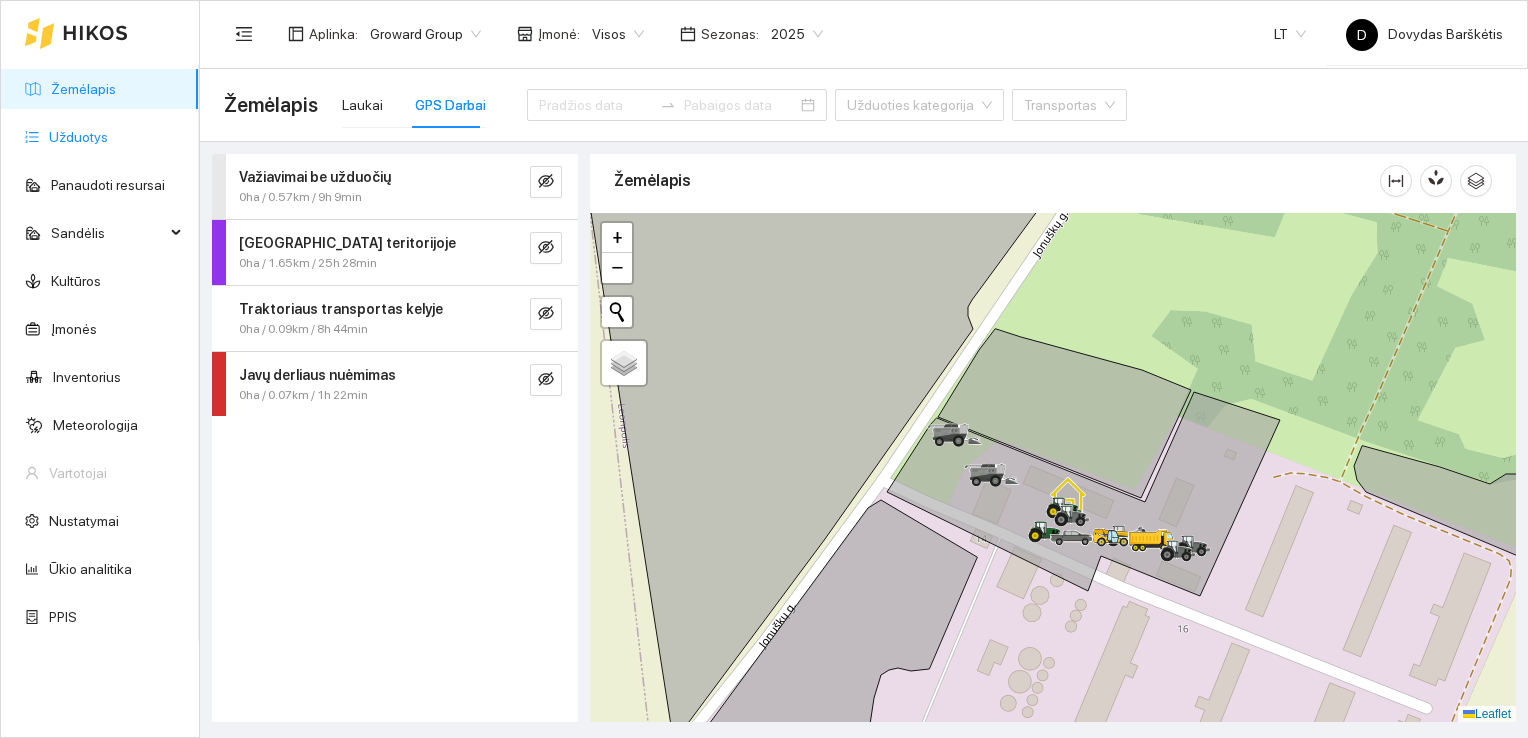 click on "Užduotys" at bounding box center (78, 137) 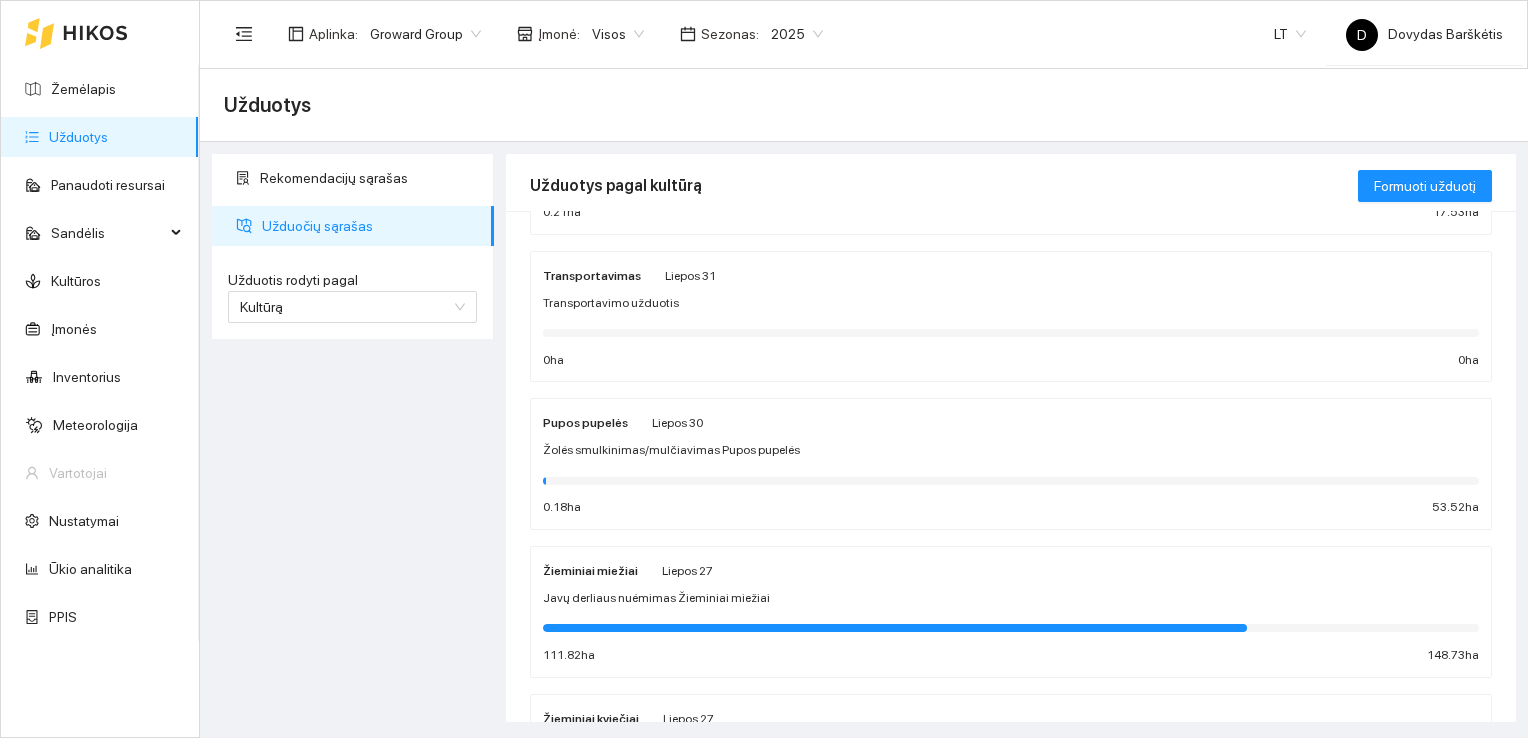 scroll, scrollTop: 200, scrollLeft: 0, axis: vertical 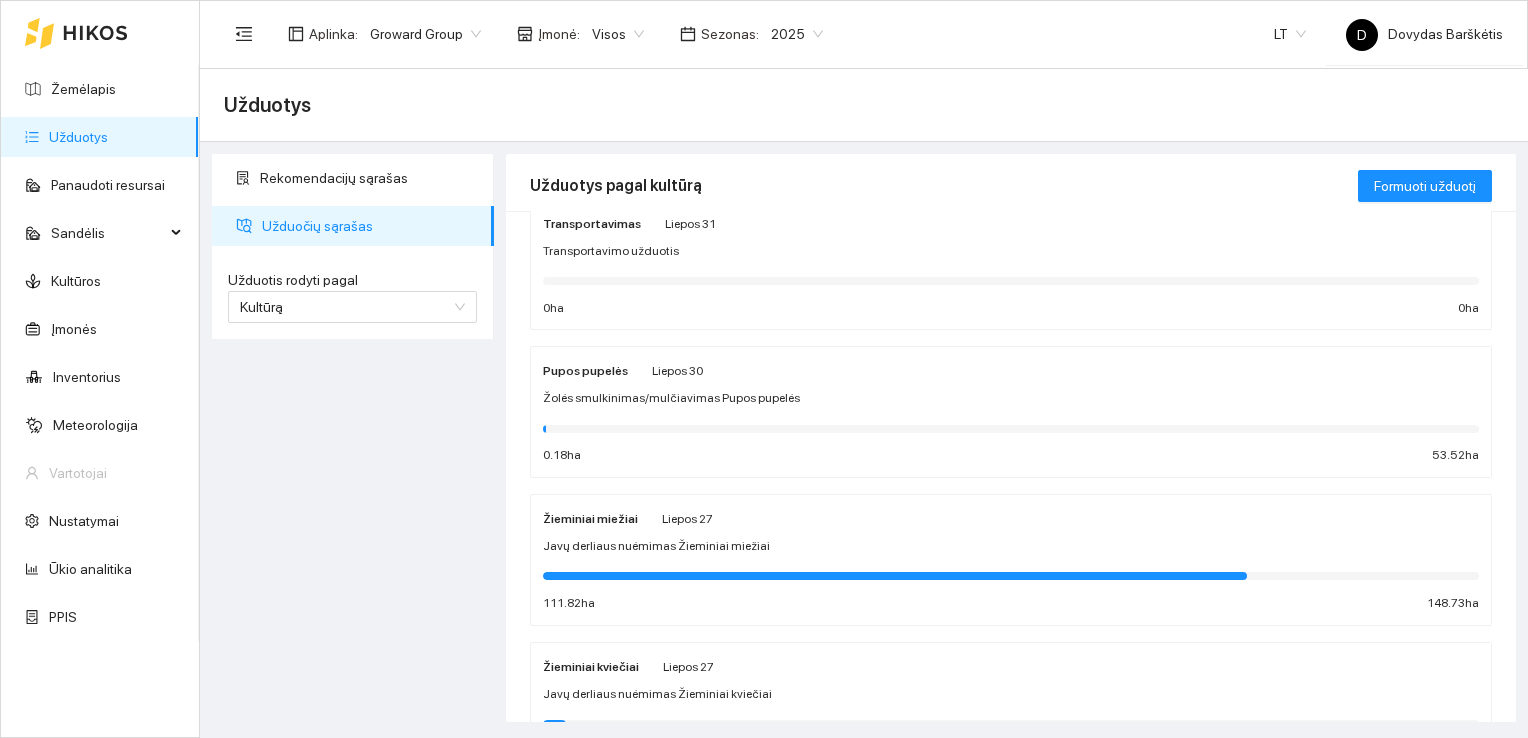 click on "Javų derliaus nuėmimas Žieminiai miežiai" at bounding box center [1011, 546] 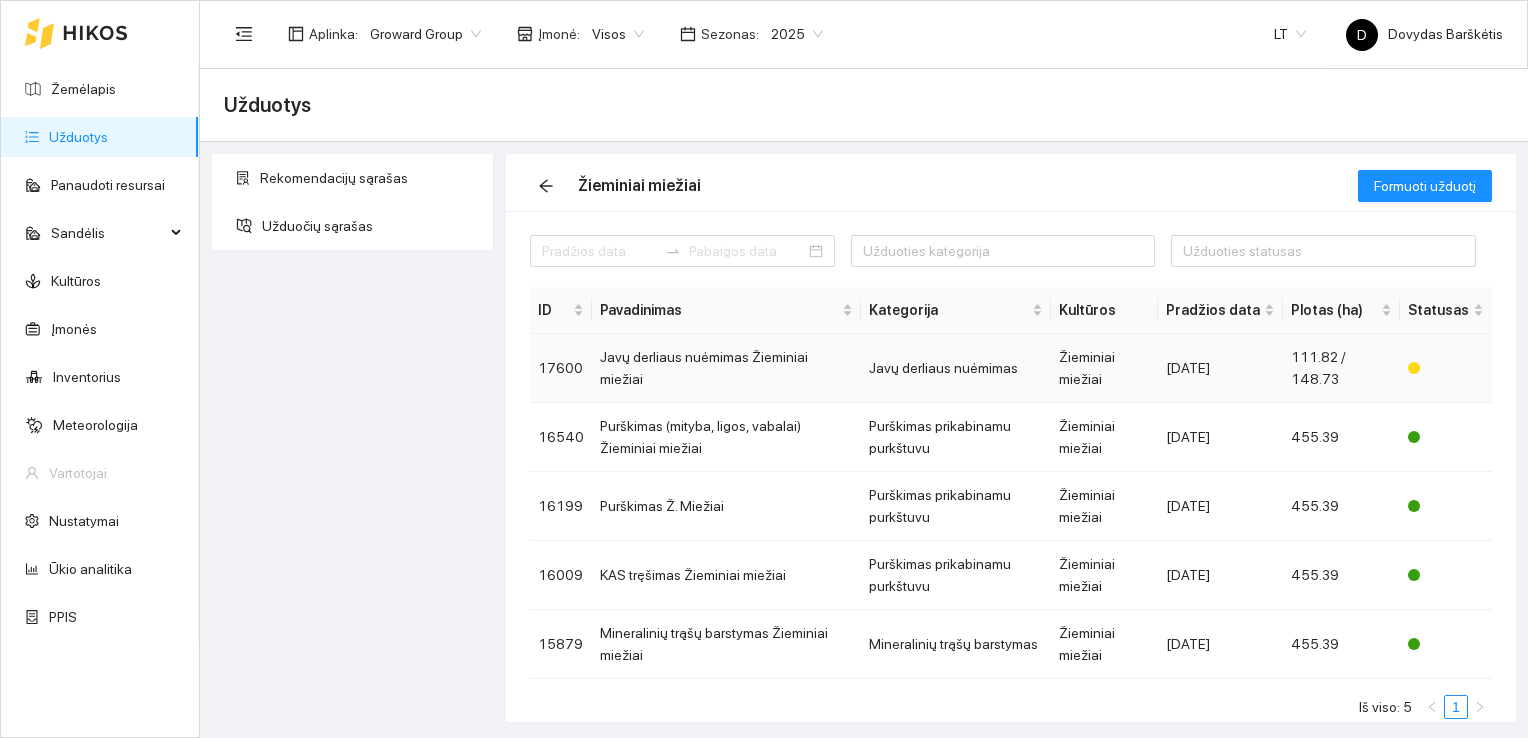 click on "Javų derliaus nuėmimas Žieminiai miežiai" at bounding box center (726, 368) 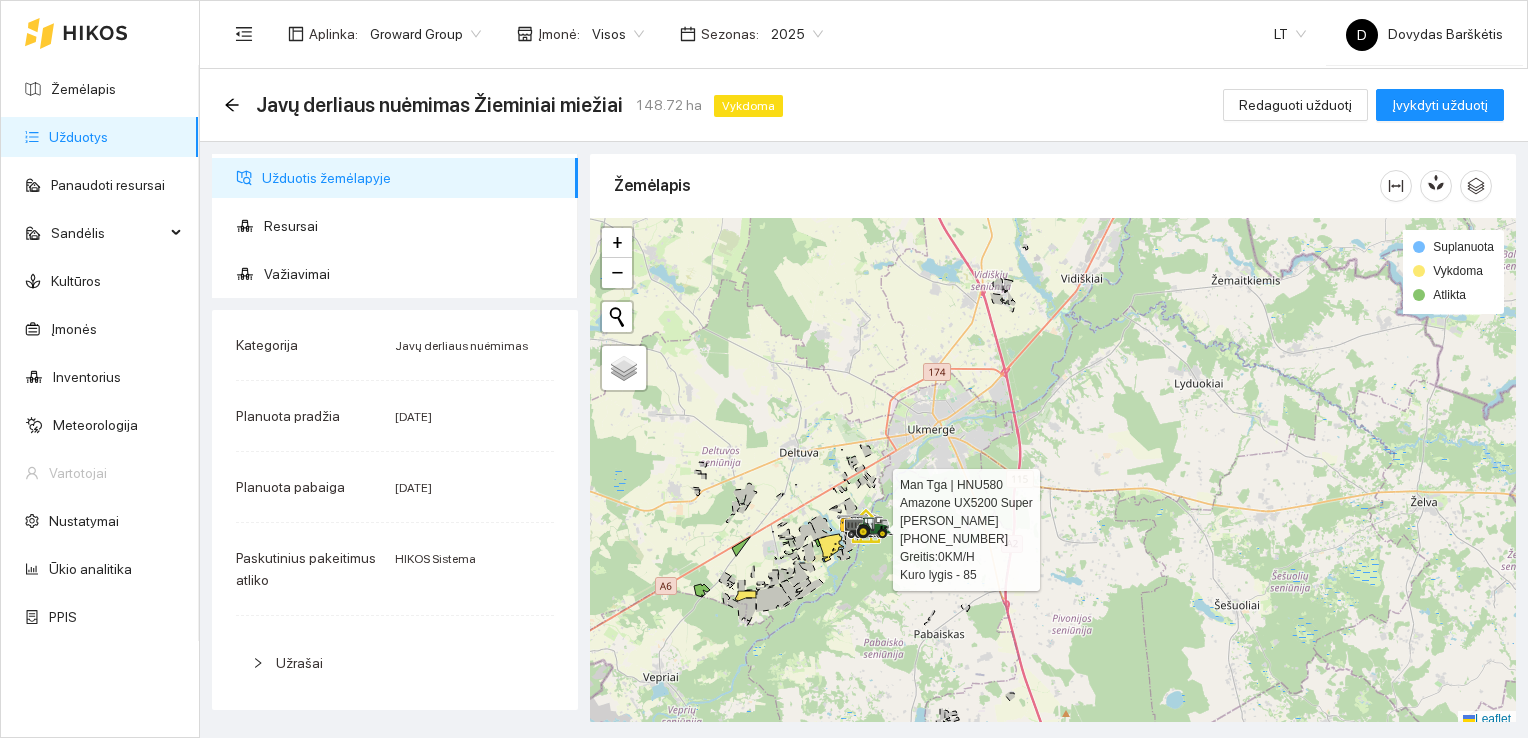 scroll, scrollTop: 5, scrollLeft: 0, axis: vertical 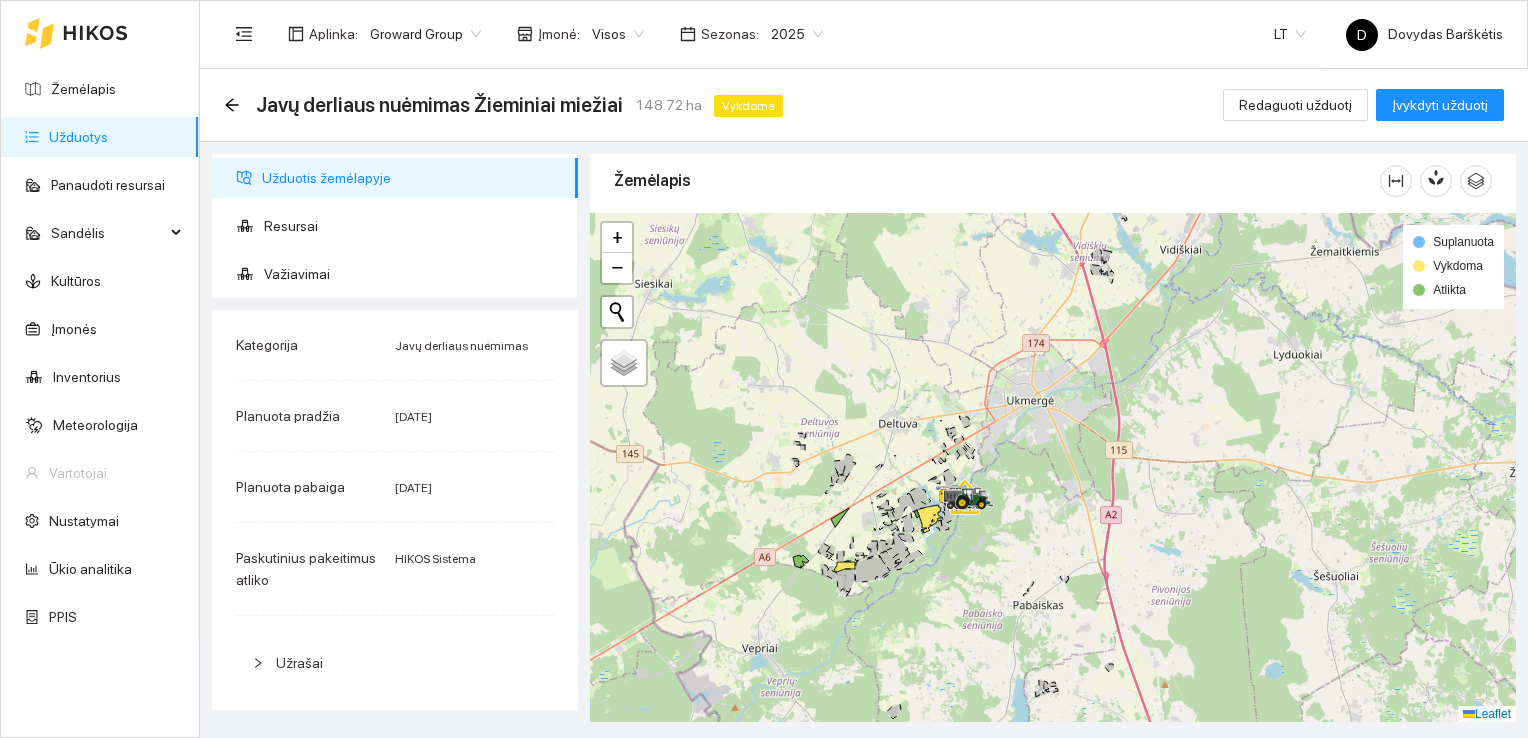 drag, startPoint x: 854, startPoint y: 553, endPoint x: 981, endPoint y: 514, distance: 132.8533 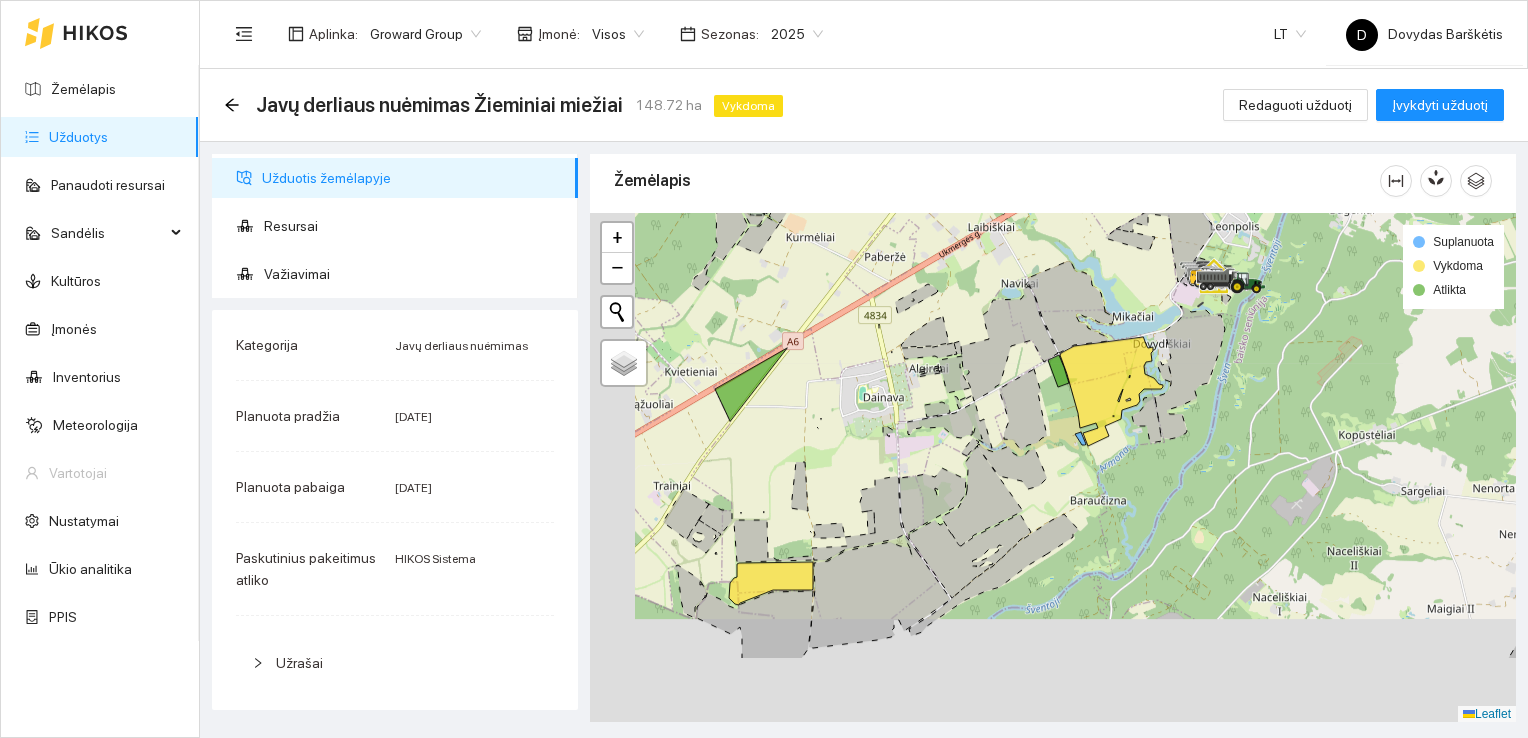 drag, startPoint x: 820, startPoint y: 510, endPoint x: 1024, endPoint y: 355, distance: 256.205 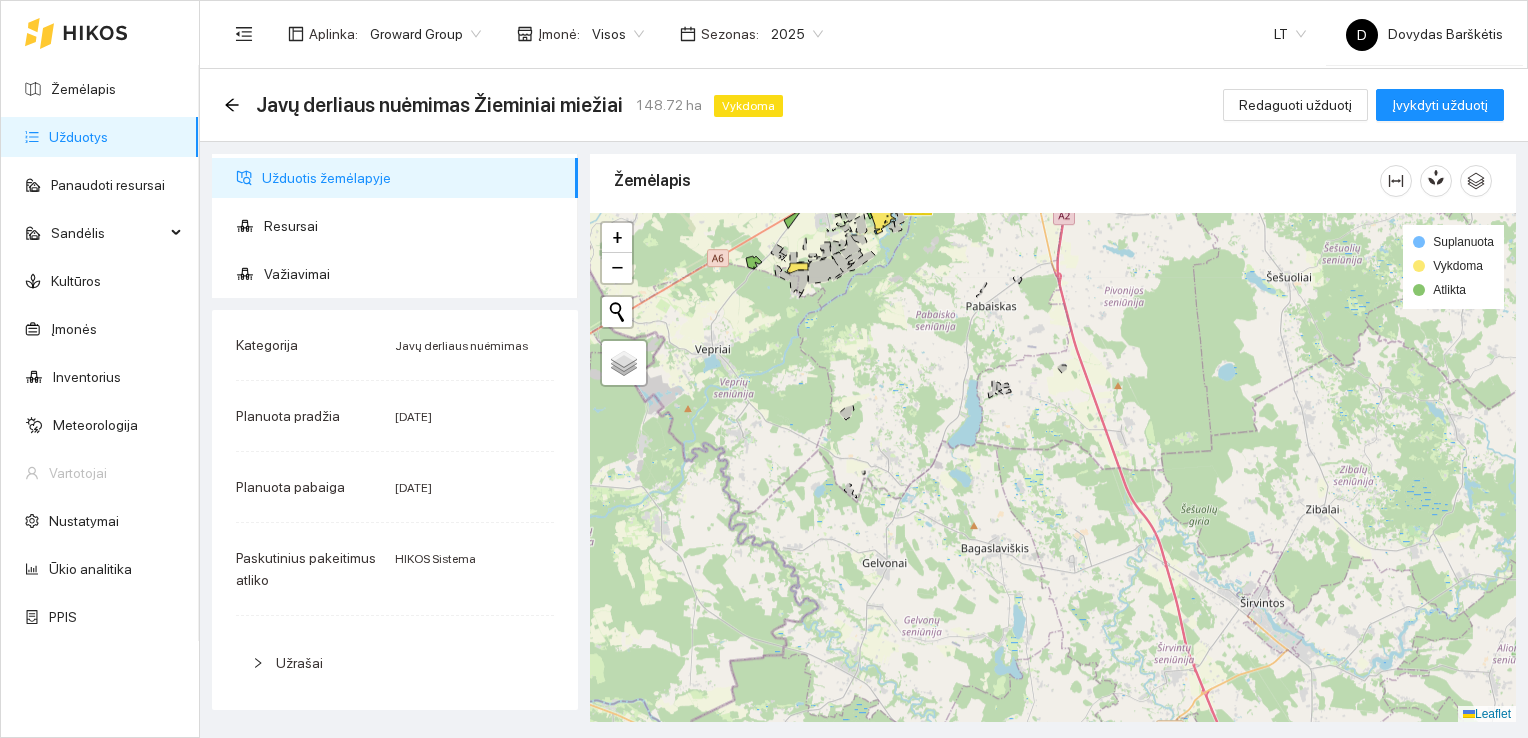 drag, startPoint x: 1140, startPoint y: 482, endPoint x: 931, endPoint y: 240, distance: 319.75772 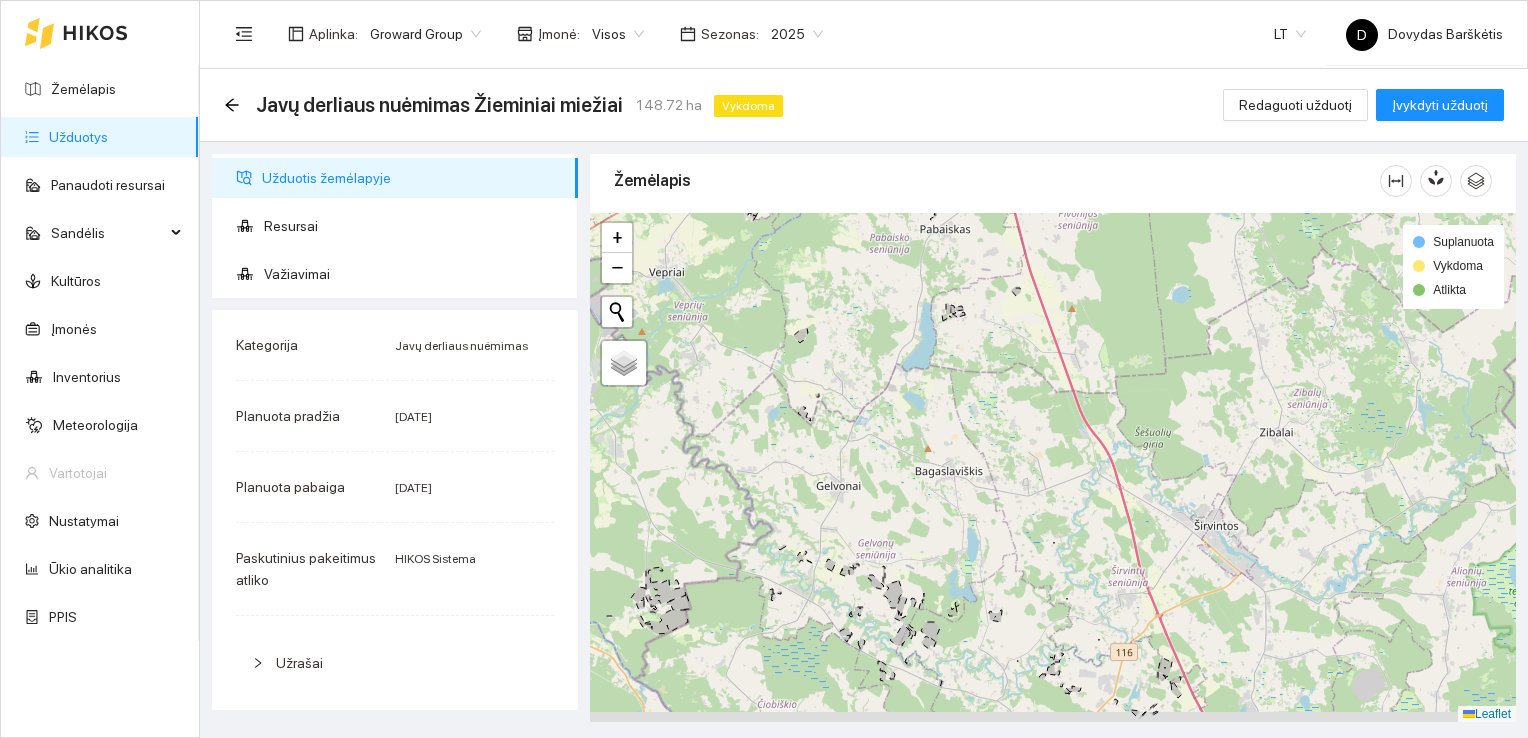 drag, startPoint x: 934, startPoint y: 554, endPoint x: 881, endPoint y: 400, distance: 162.86497 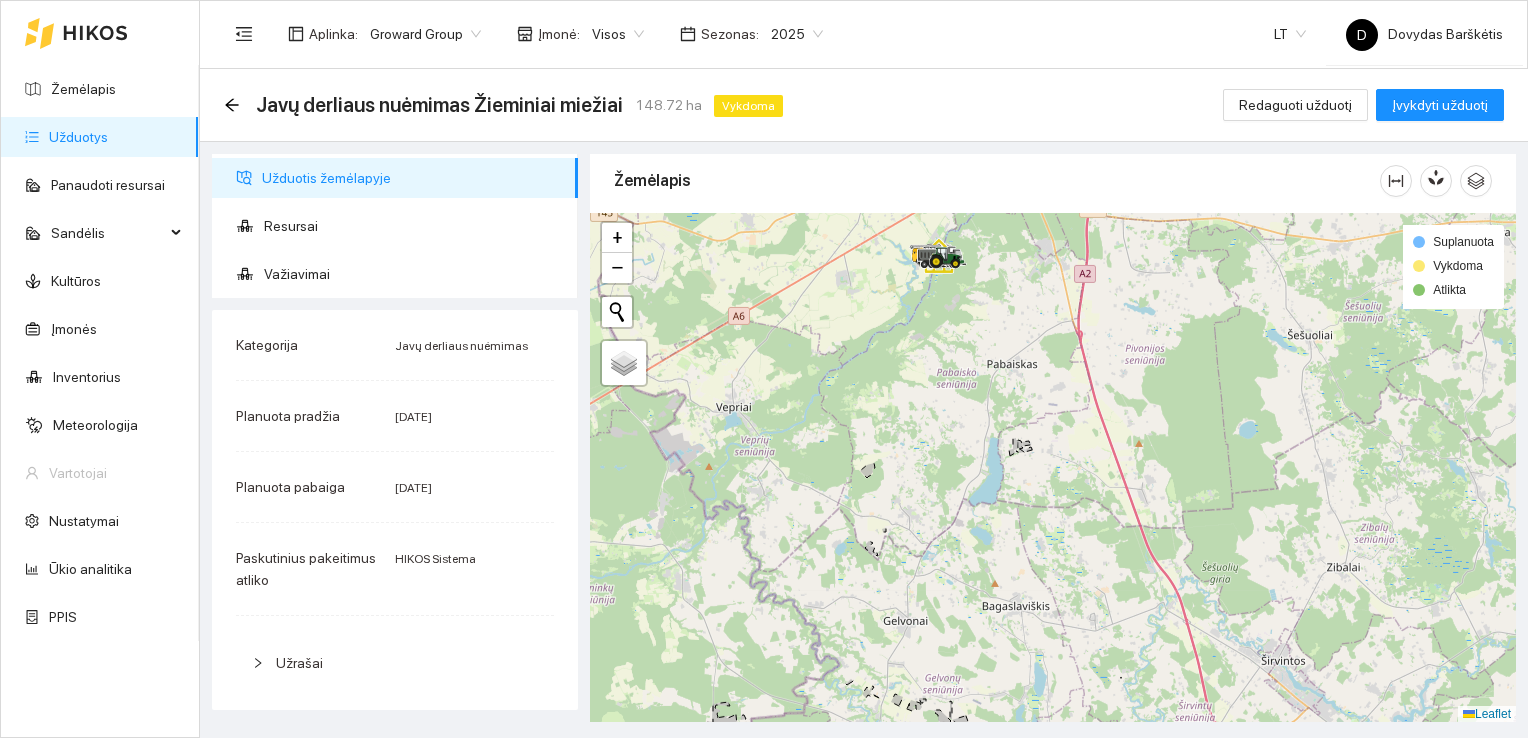 drag, startPoint x: 881, startPoint y: 400, endPoint x: 1144, endPoint y: 789, distance: 469.56363 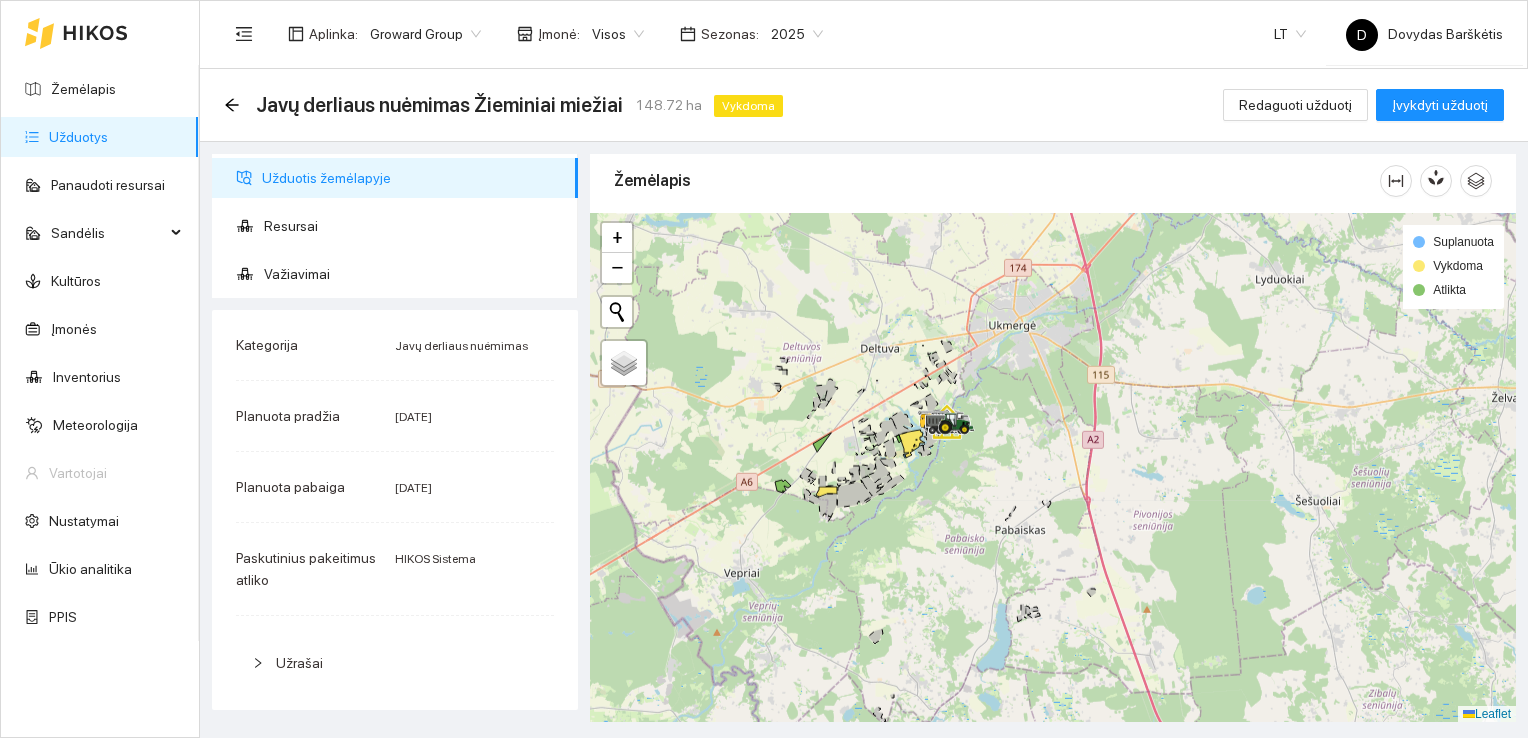 drag, startPoint x: 993, startPoint y: 258, endPoint x: 867, endPoint y: 299, distance: 132.50282 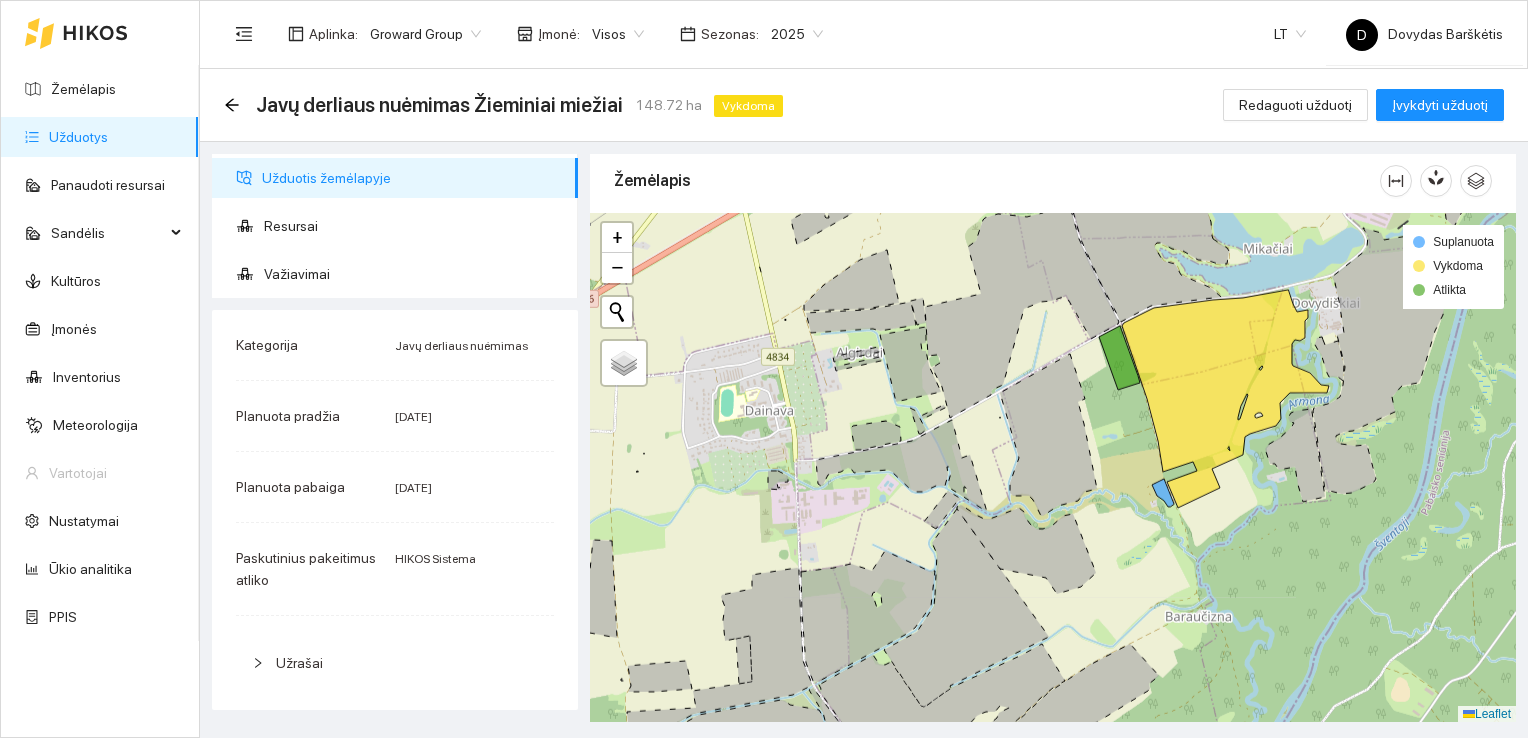 drag, startPoint x: 1070, startPoint y: 438, endPoint x: 920, endPoint y: 441, distance: 150.03 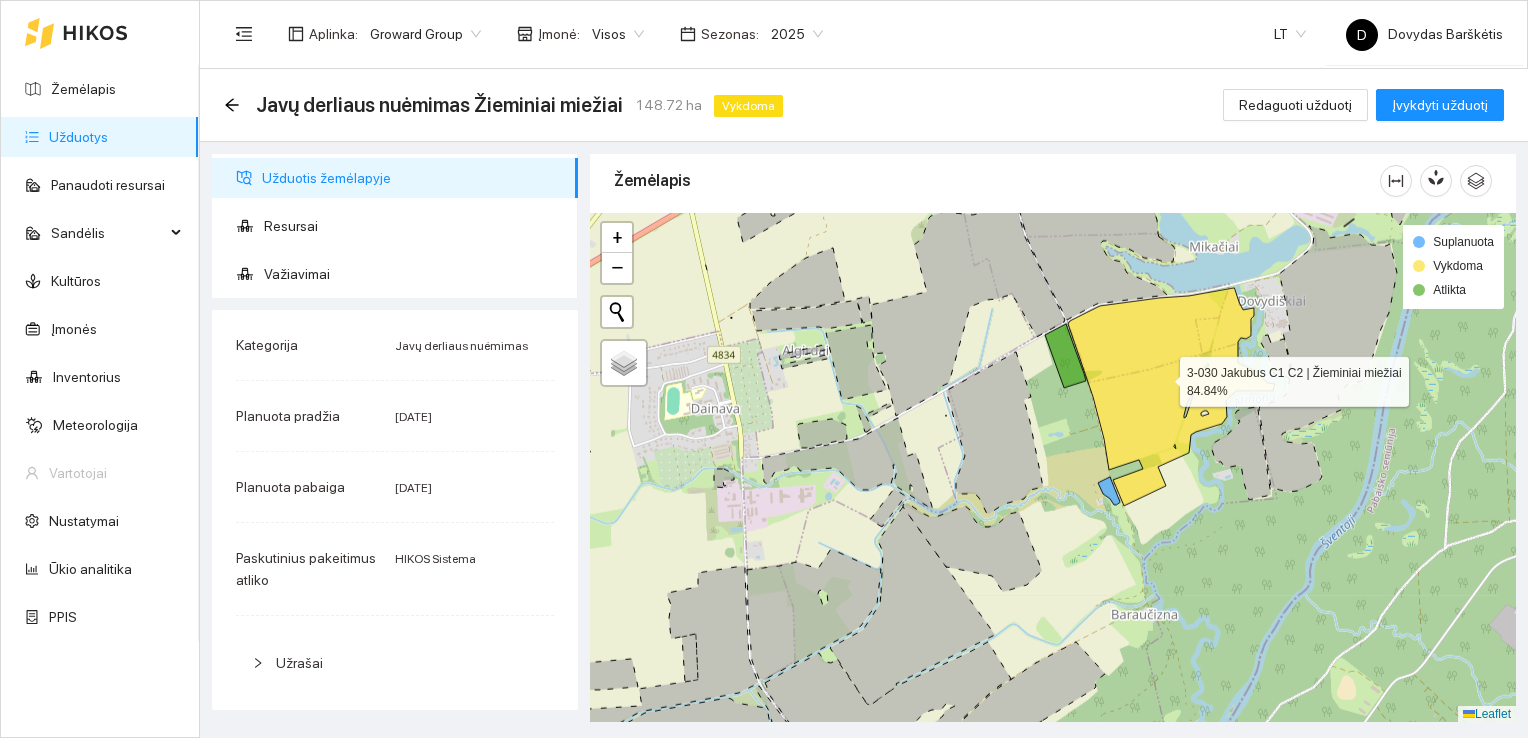click 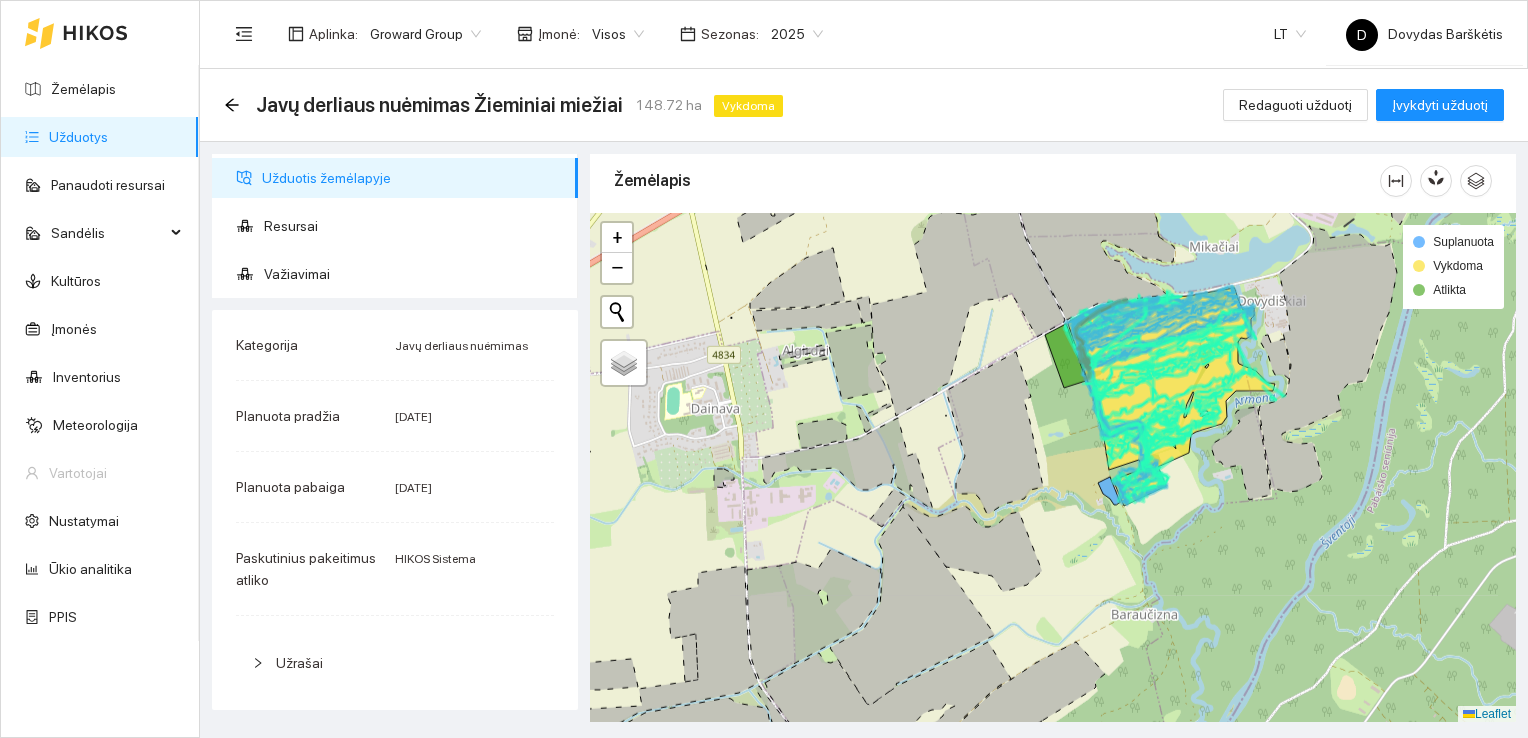 click at bounding box center (1053, 468) 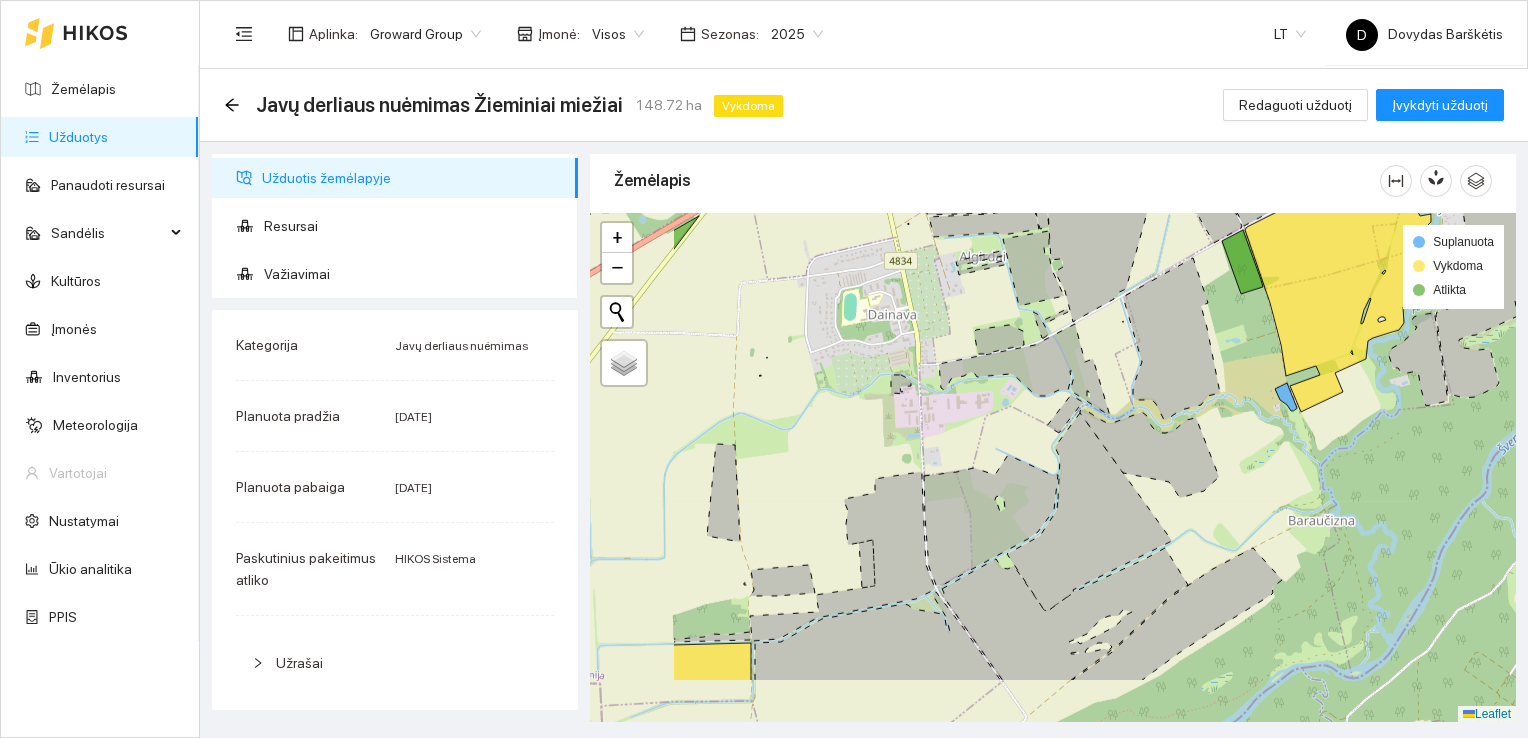 drag, startPoint x: 1074, startPoint y: 439, endPoint x: 1336, endPoint y: 304, distance: 294.73547 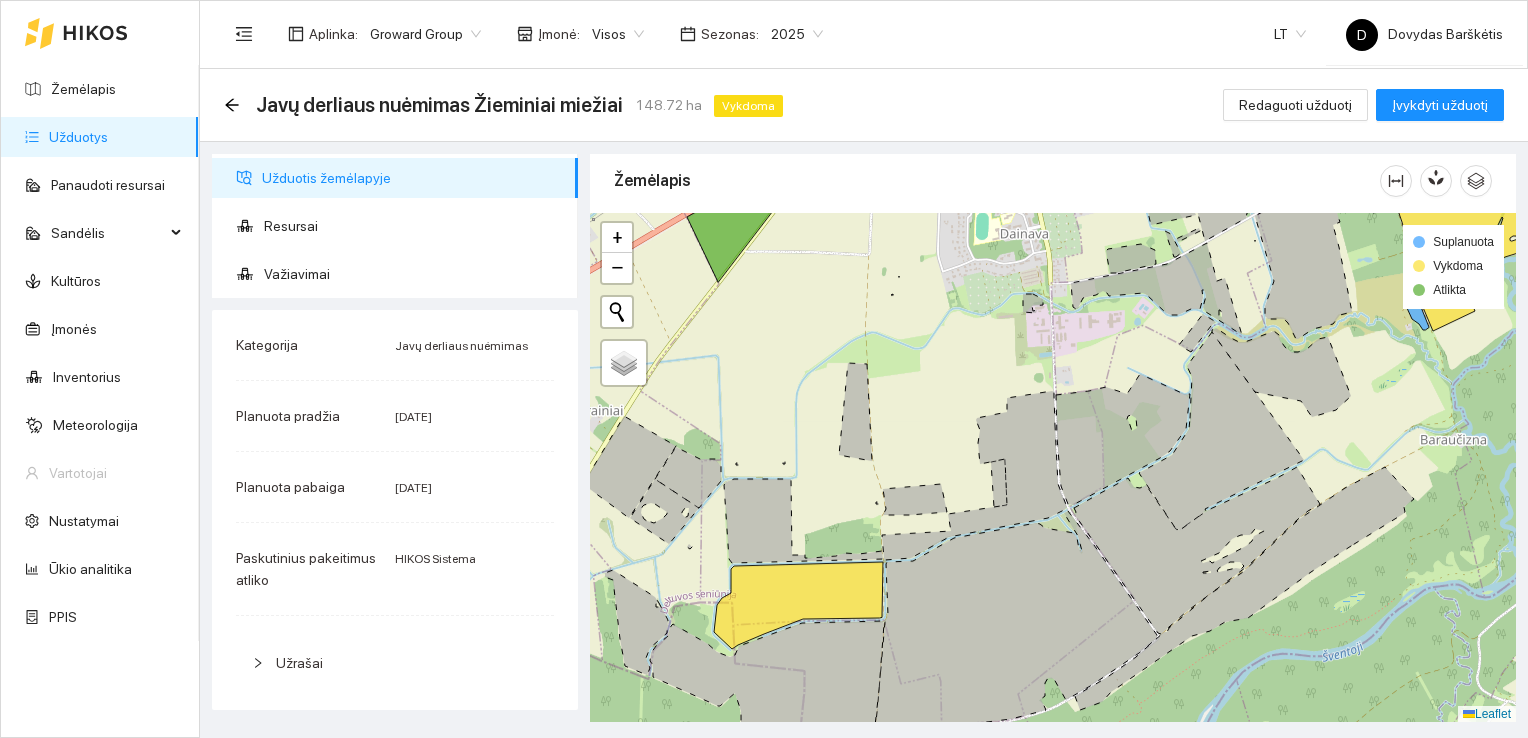 drag, startPoint x: 788, startPoint y: 553, endPoint x: 928, endPoint y: 425, distance: 189.69449 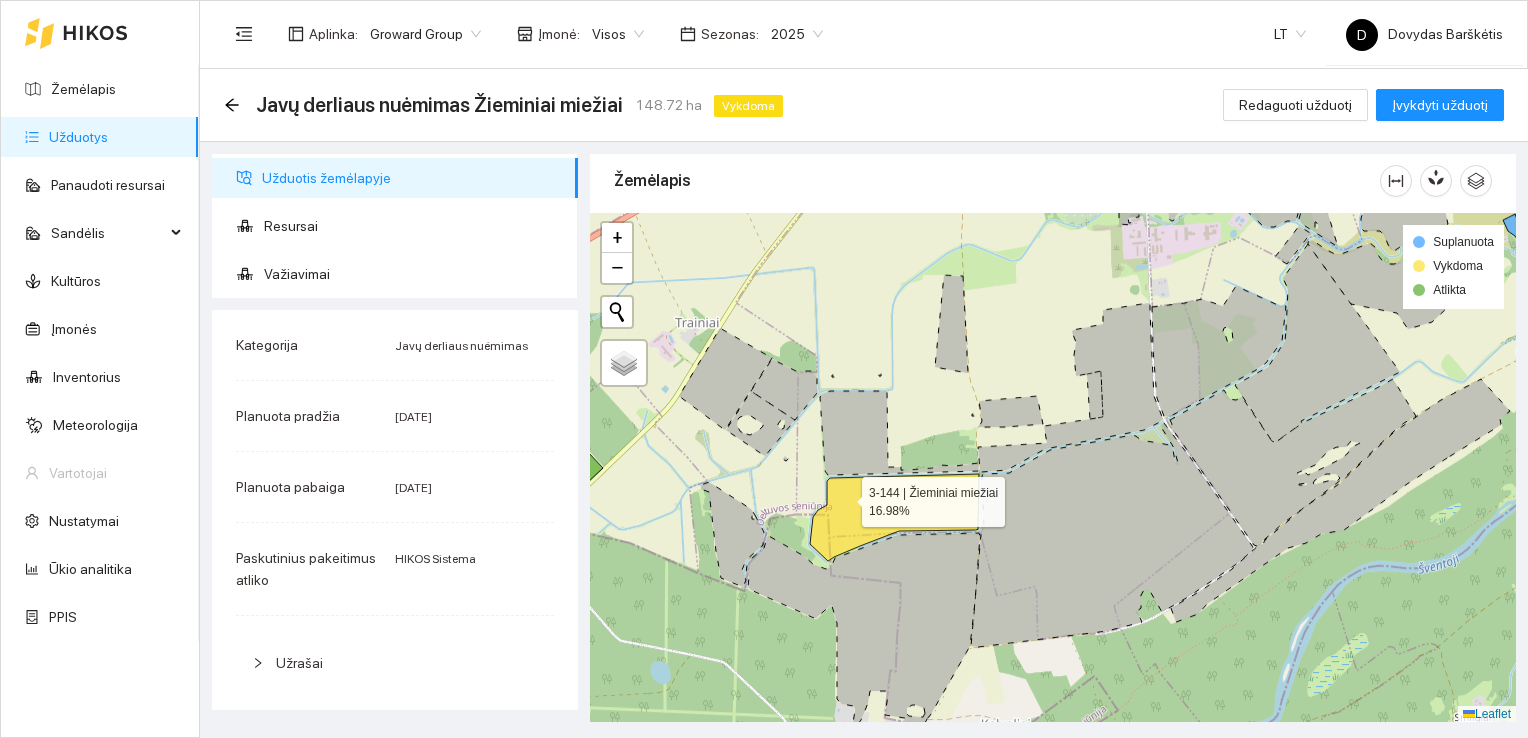 click 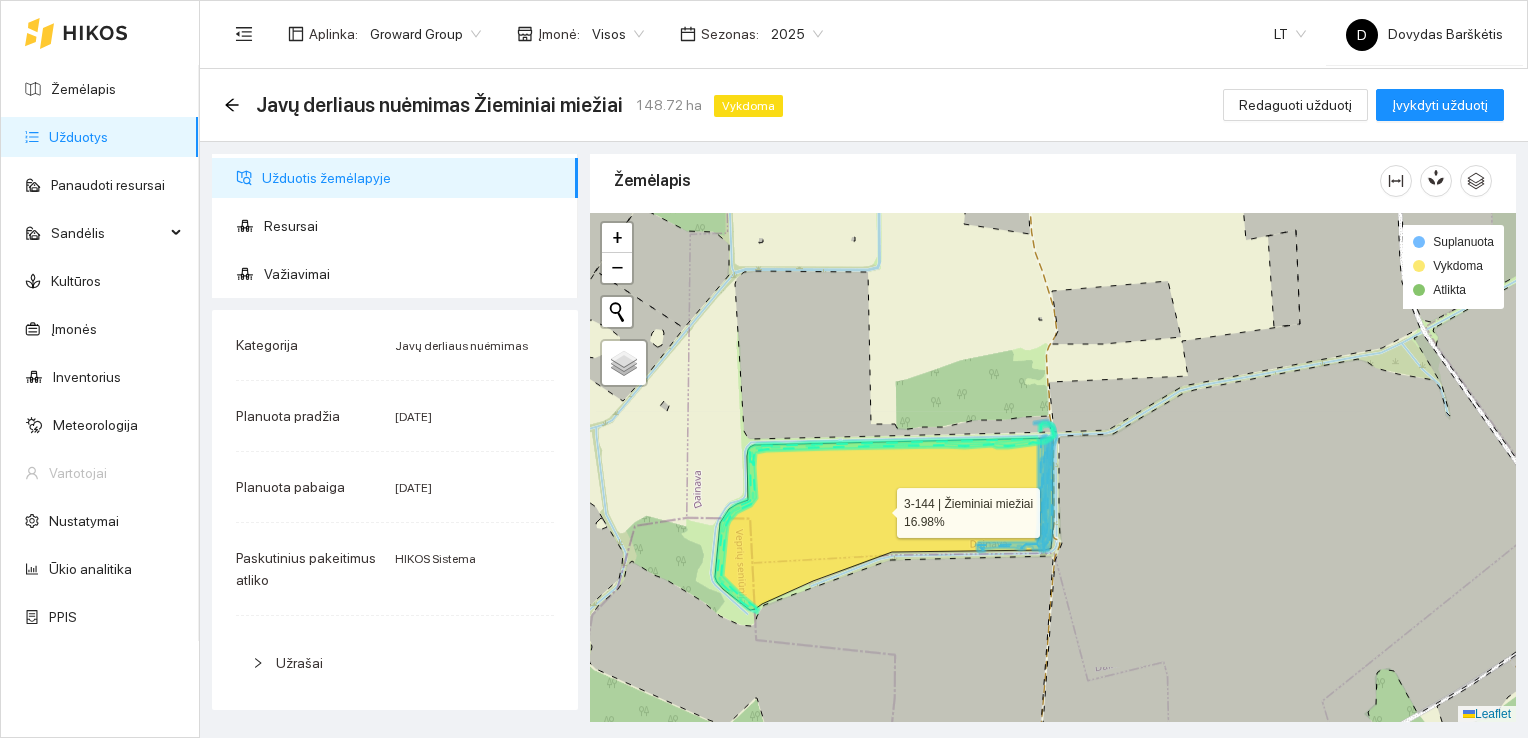 click 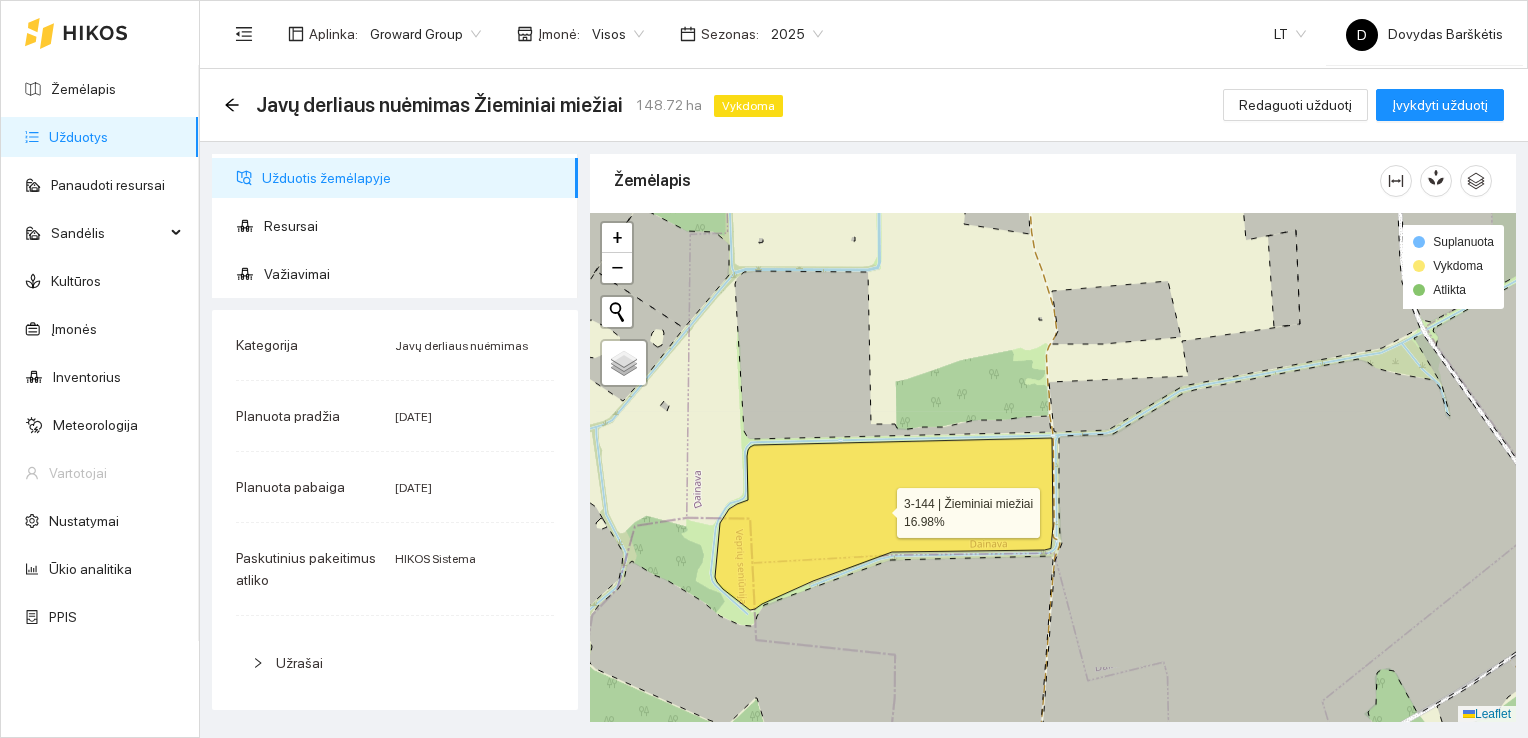 click 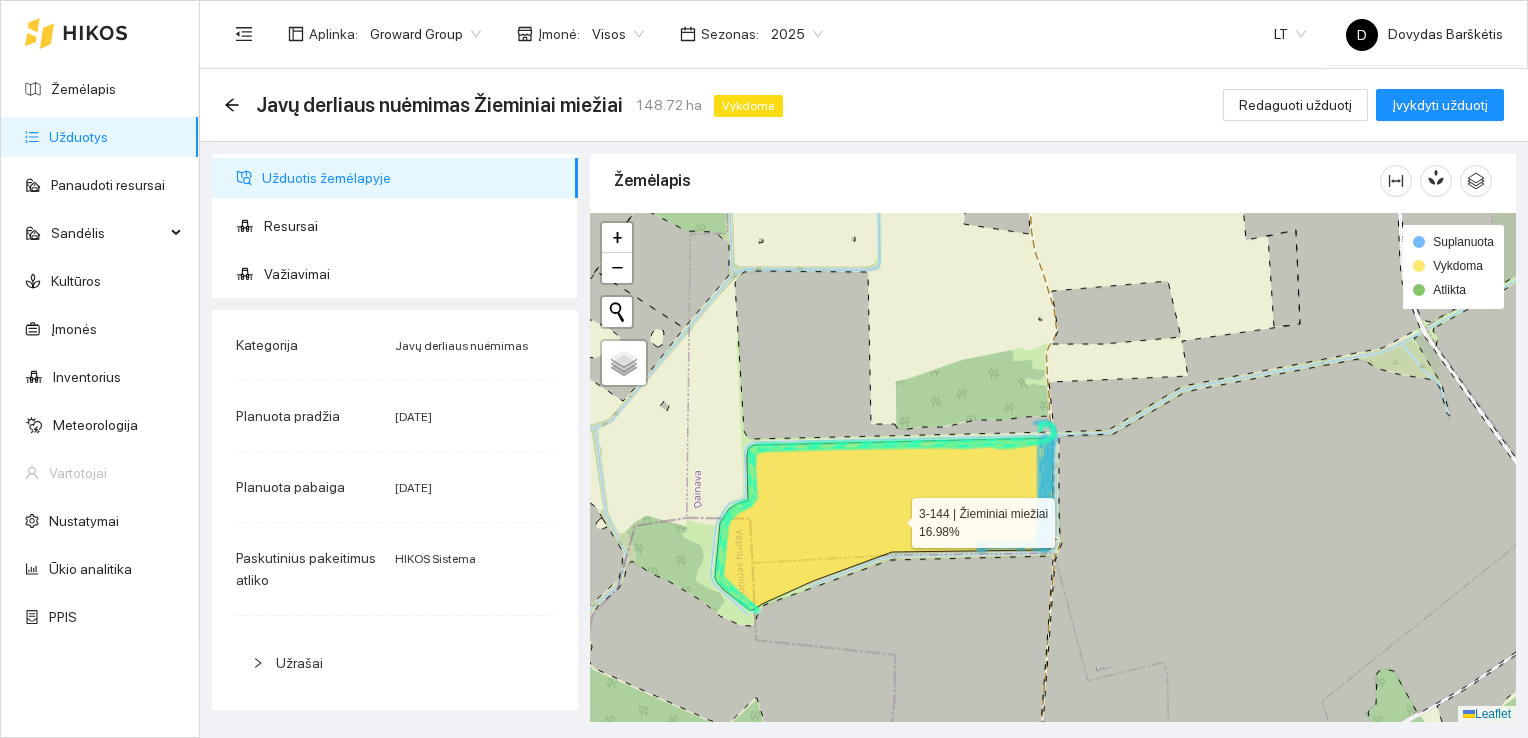 click 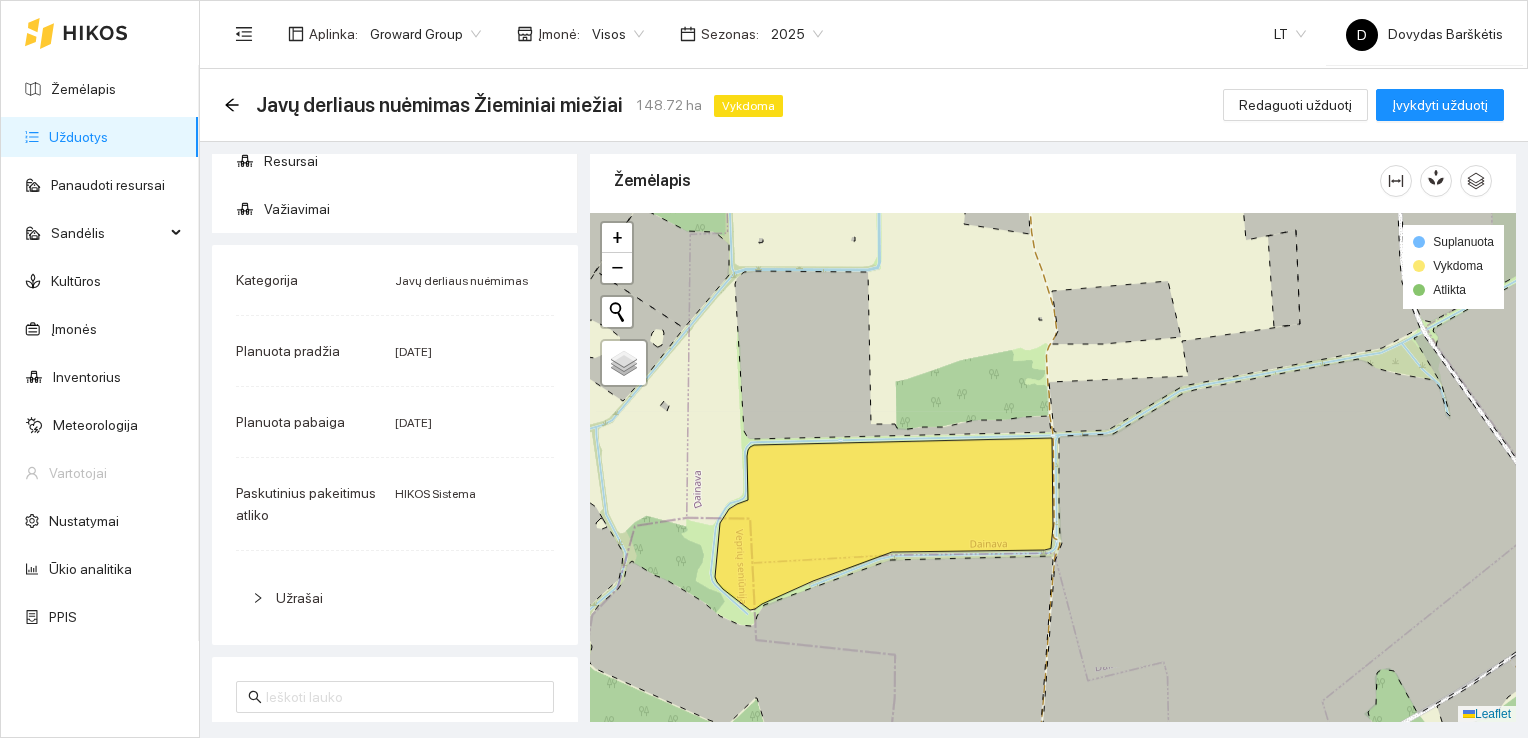 scroll, scrollTop: 100, scrollLeft: 0, axis: vertical 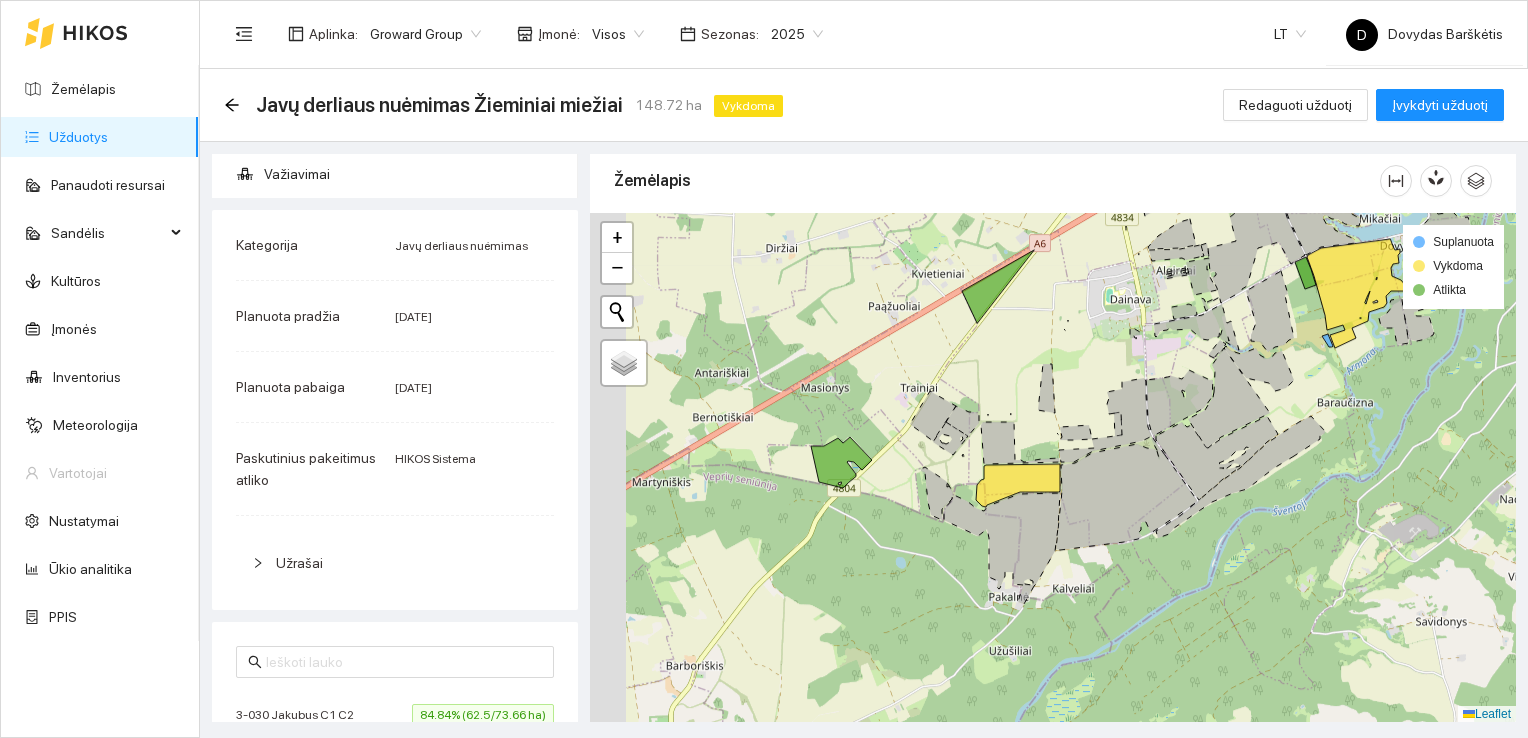 drag, startPoint x: 736, startPoint y: 421, endPoint x: 963, endPoint y: 454, distance: 229.38614 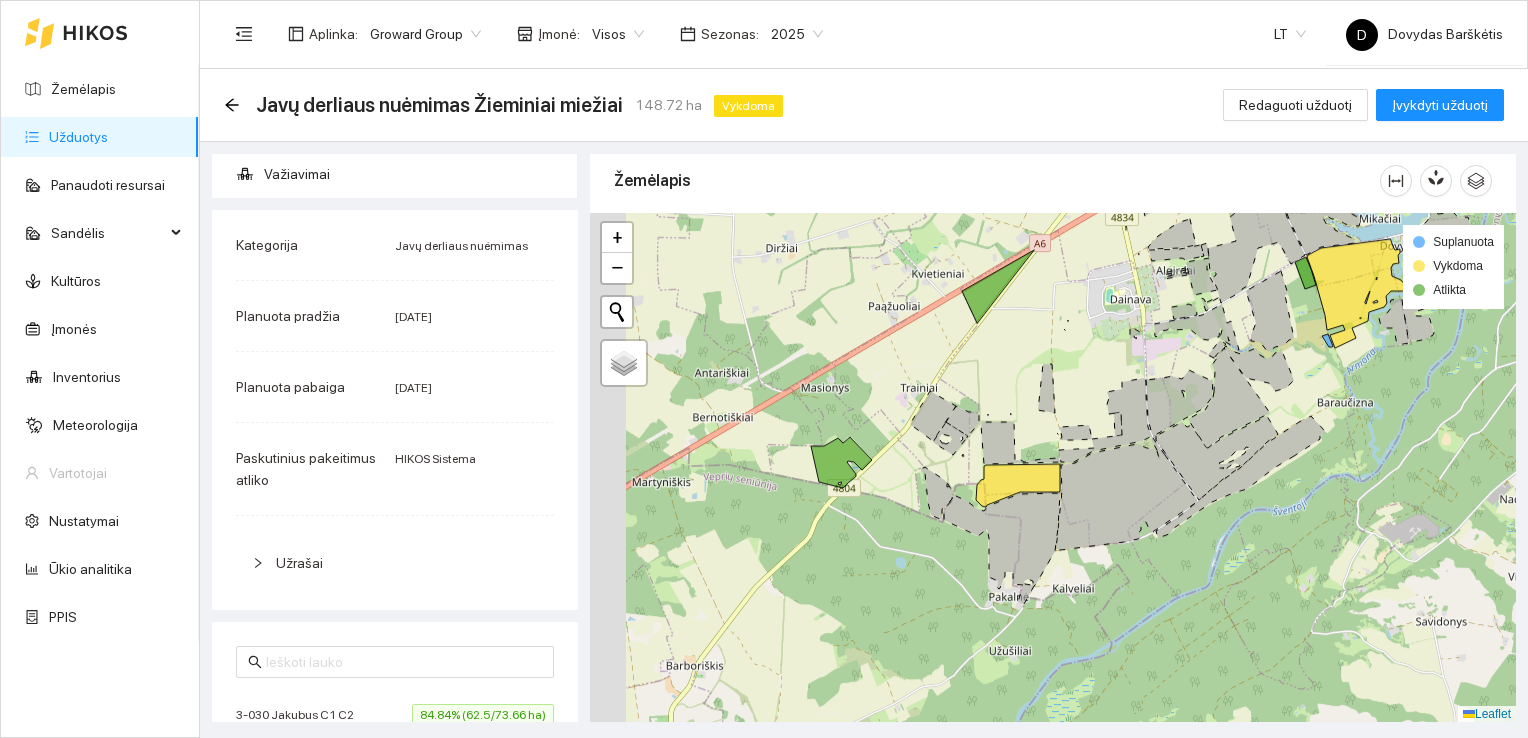 click 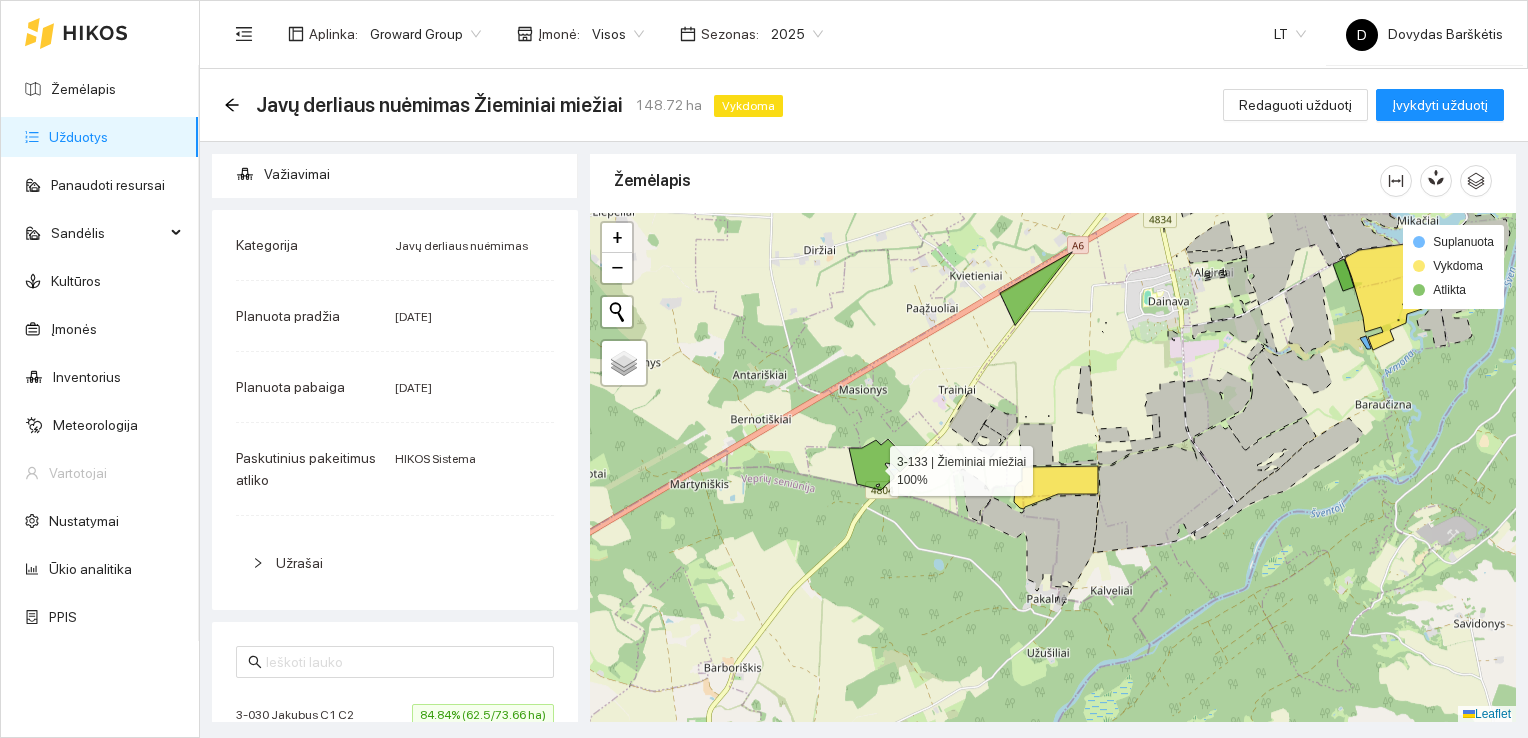 click 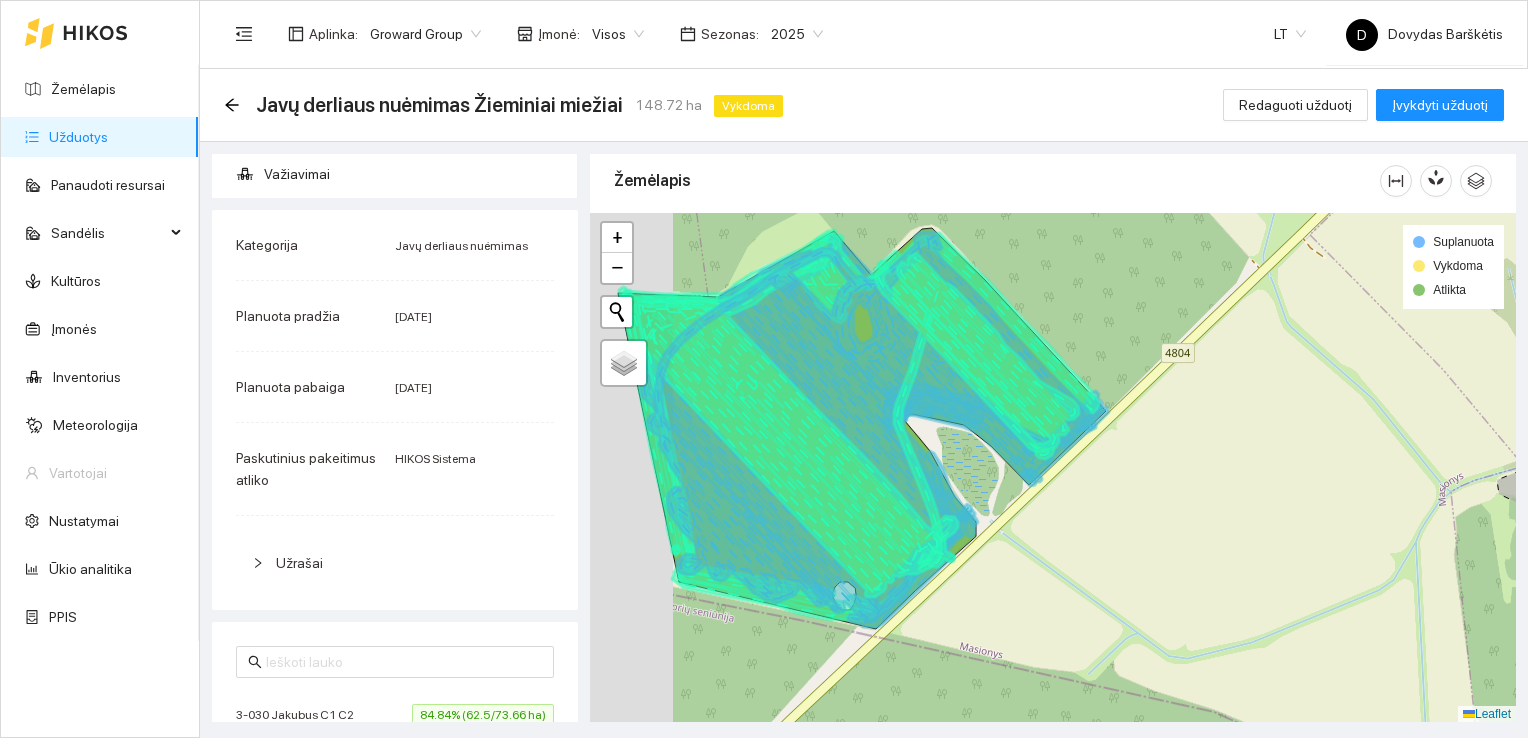 drag, startPoint x: 876, startPoint y: 430, endPoint x: 997, endPoint y: 492, distance: 135.95955 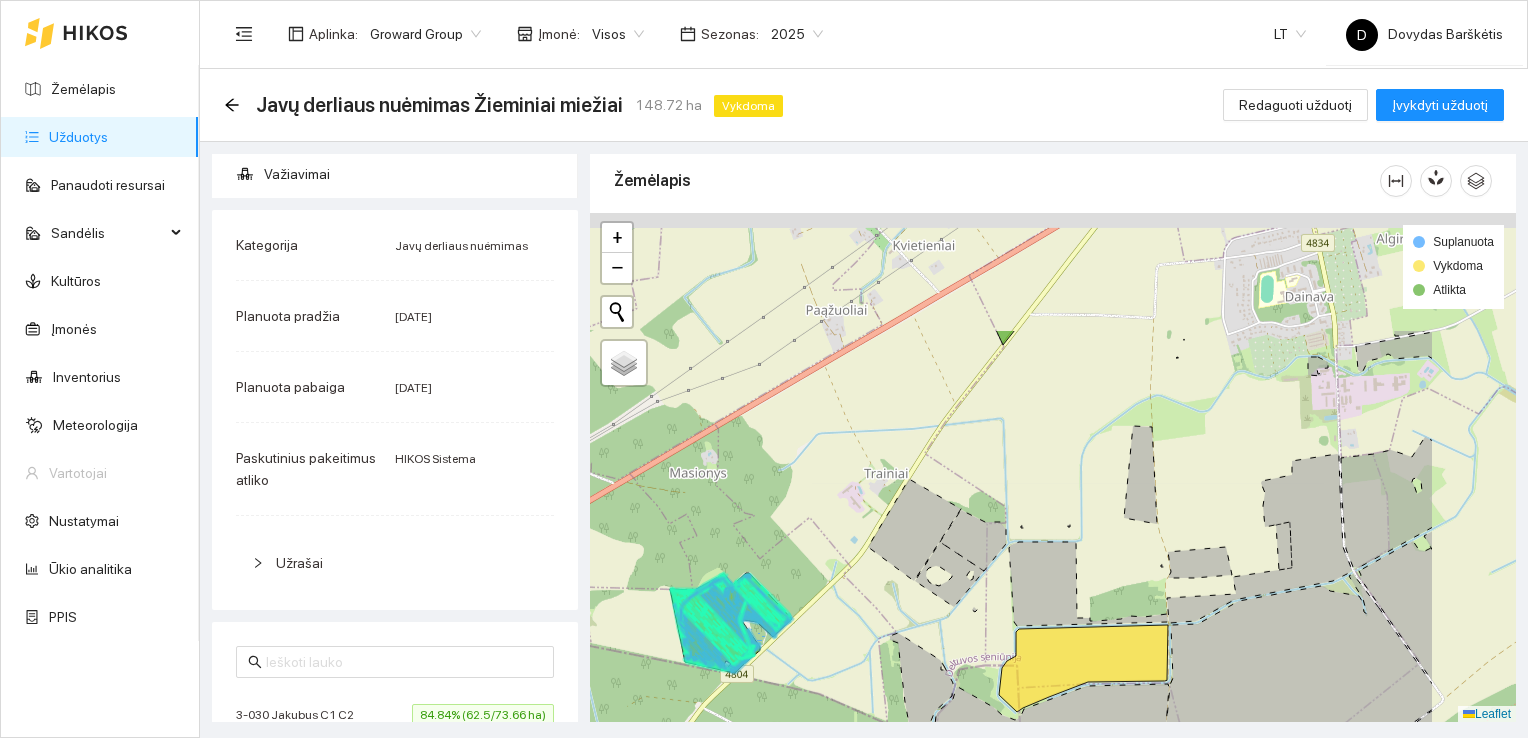 drag, startPoint x: 1007, startPoint y: 434, endPoint x: 760, endPoint y: 666, distance: 338.87018 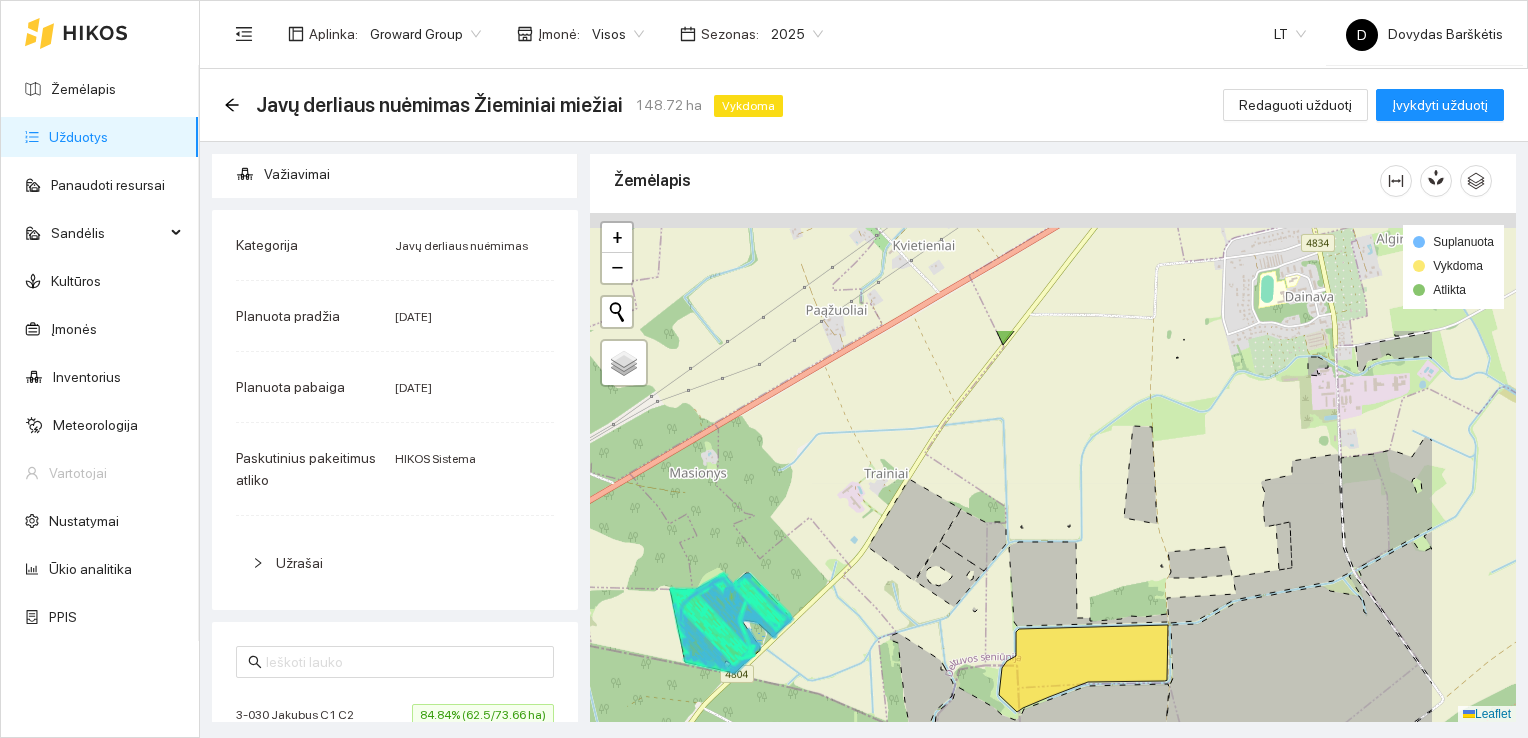 click at bounding box center [1053, 468] 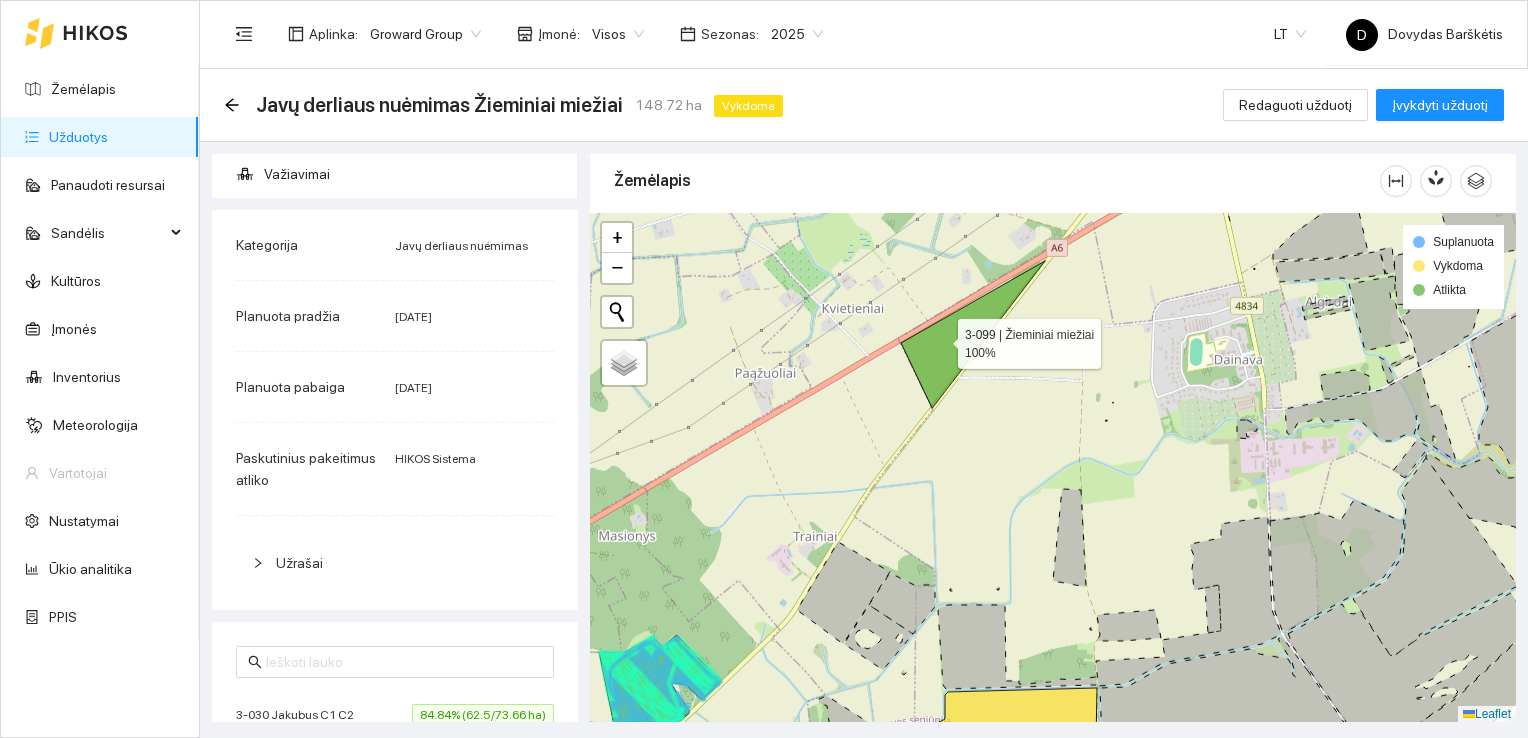 click 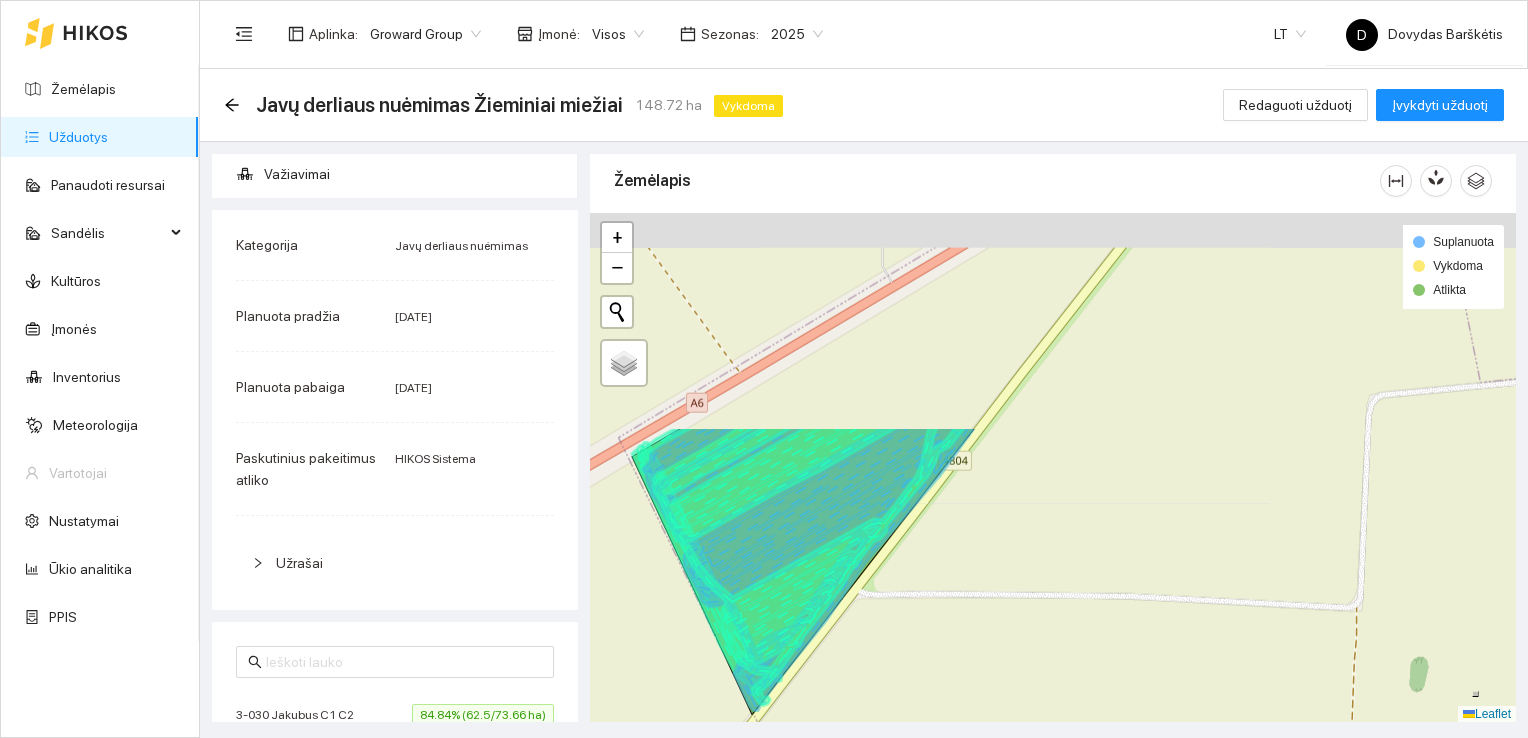drag, startPoint x: 954, startPoint y: 371, endPoint x: 913, endPoint y: 646, distance: 278.03955 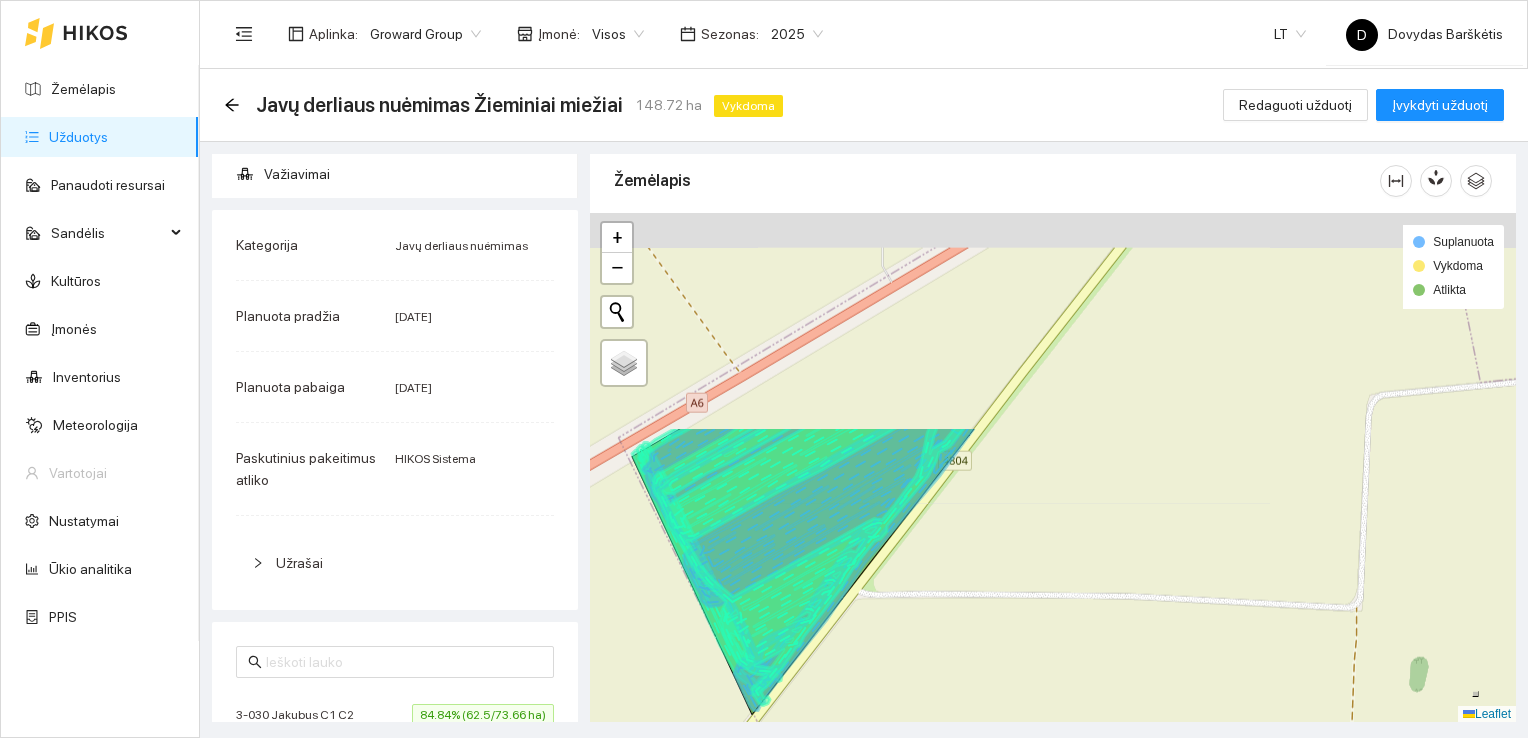 click at bounding box center [1053, 468] 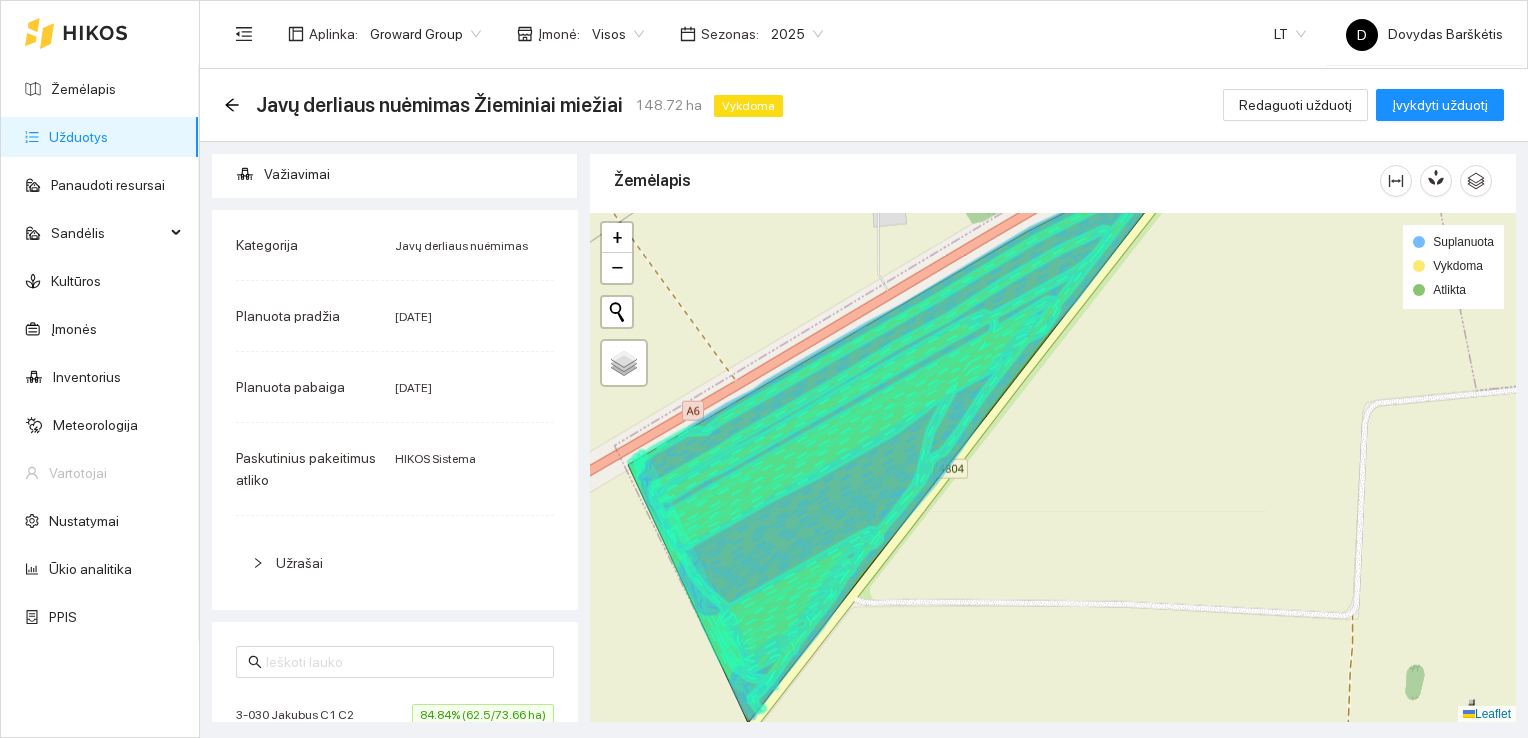 click 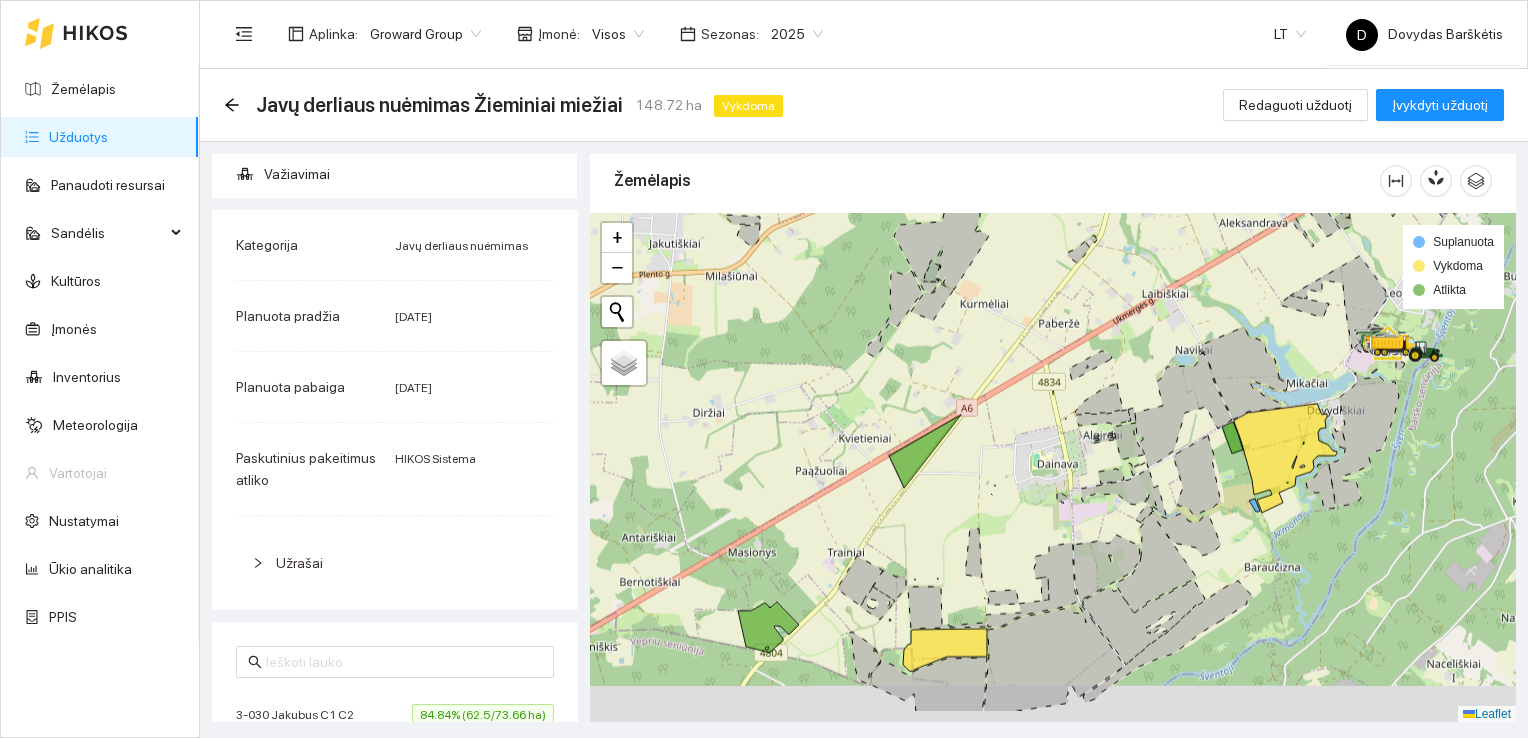 drag, startPoint x: 966, startPoint y: 489, endPoint x: 937, endPoint y: 350, distance: 141.99295 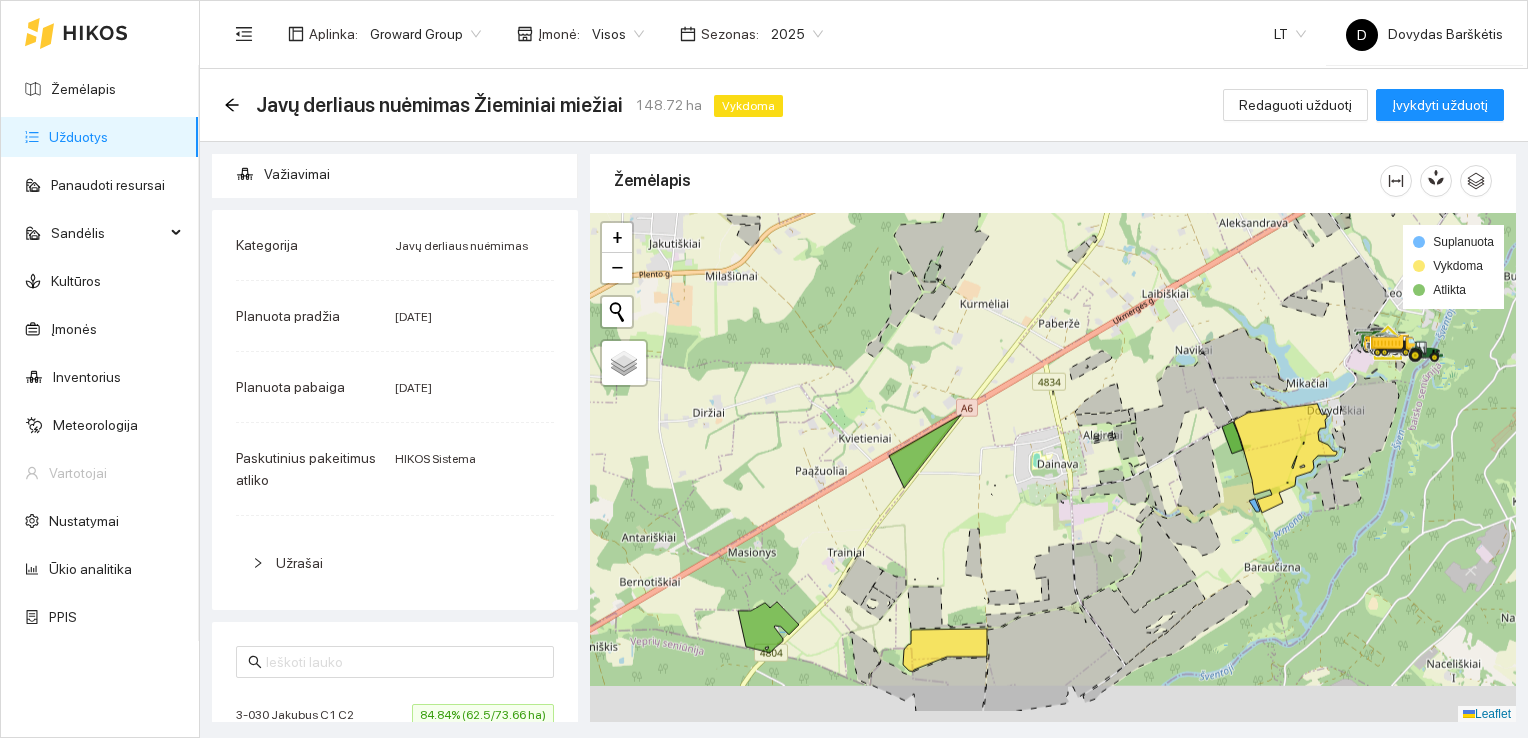click at bounding box center (1053, 468) 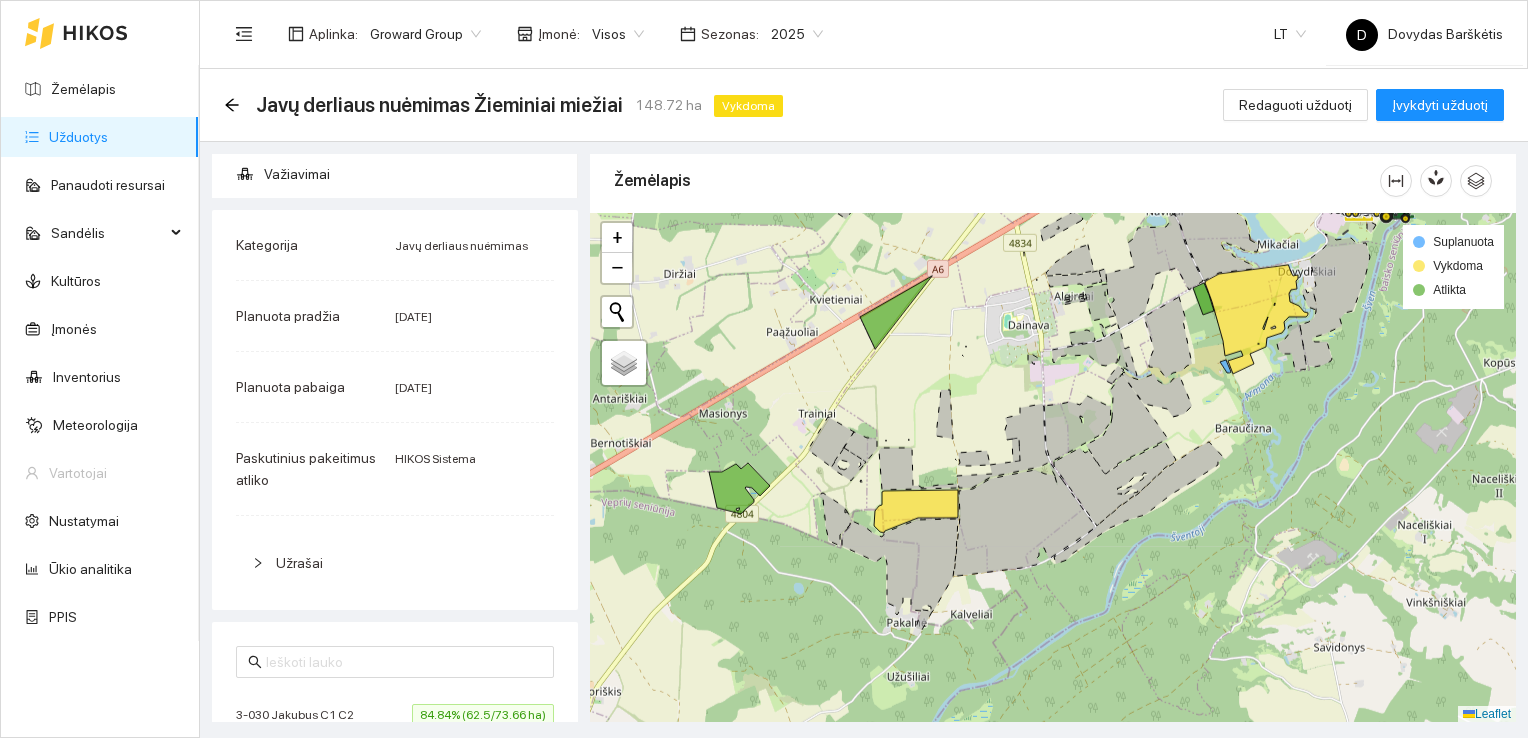 drag, startPoint x: 1096, startPoint y: 479, endPoint x: 981, endPoint y: 484, distance: 115.10864 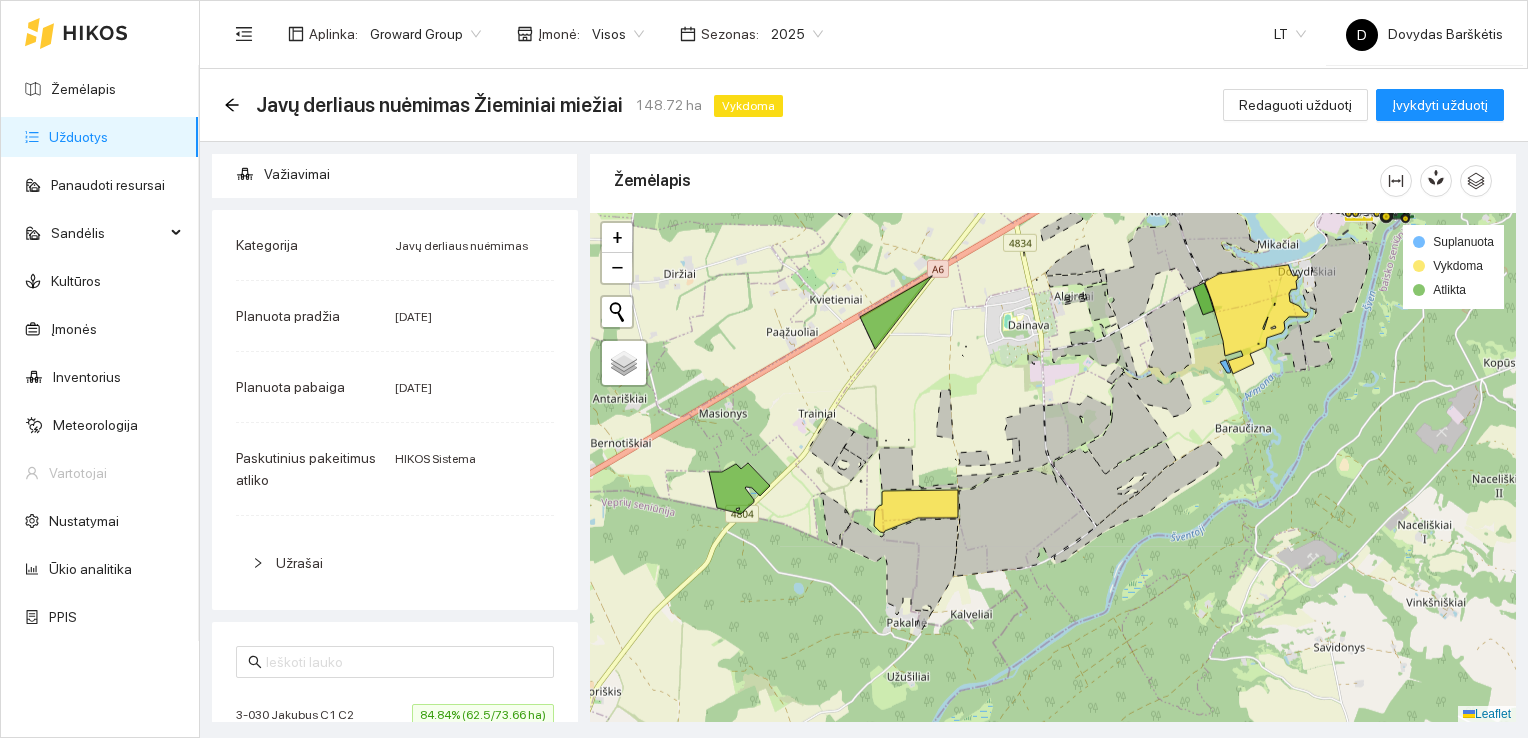 click 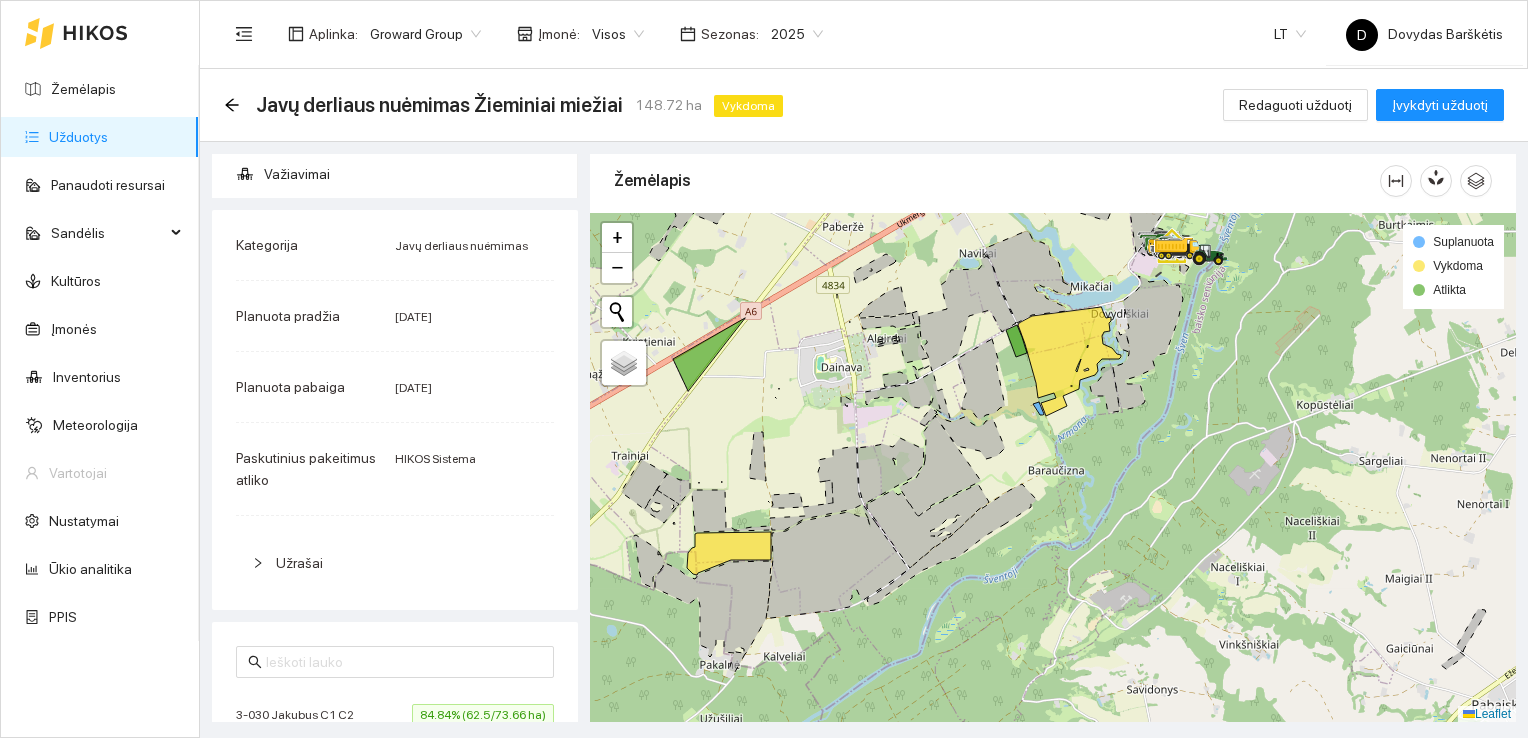 drag, startPoint x: 1060, startPoint y: 457, endPoint x: 1015, endPoint y: 475, distance: 48.466484 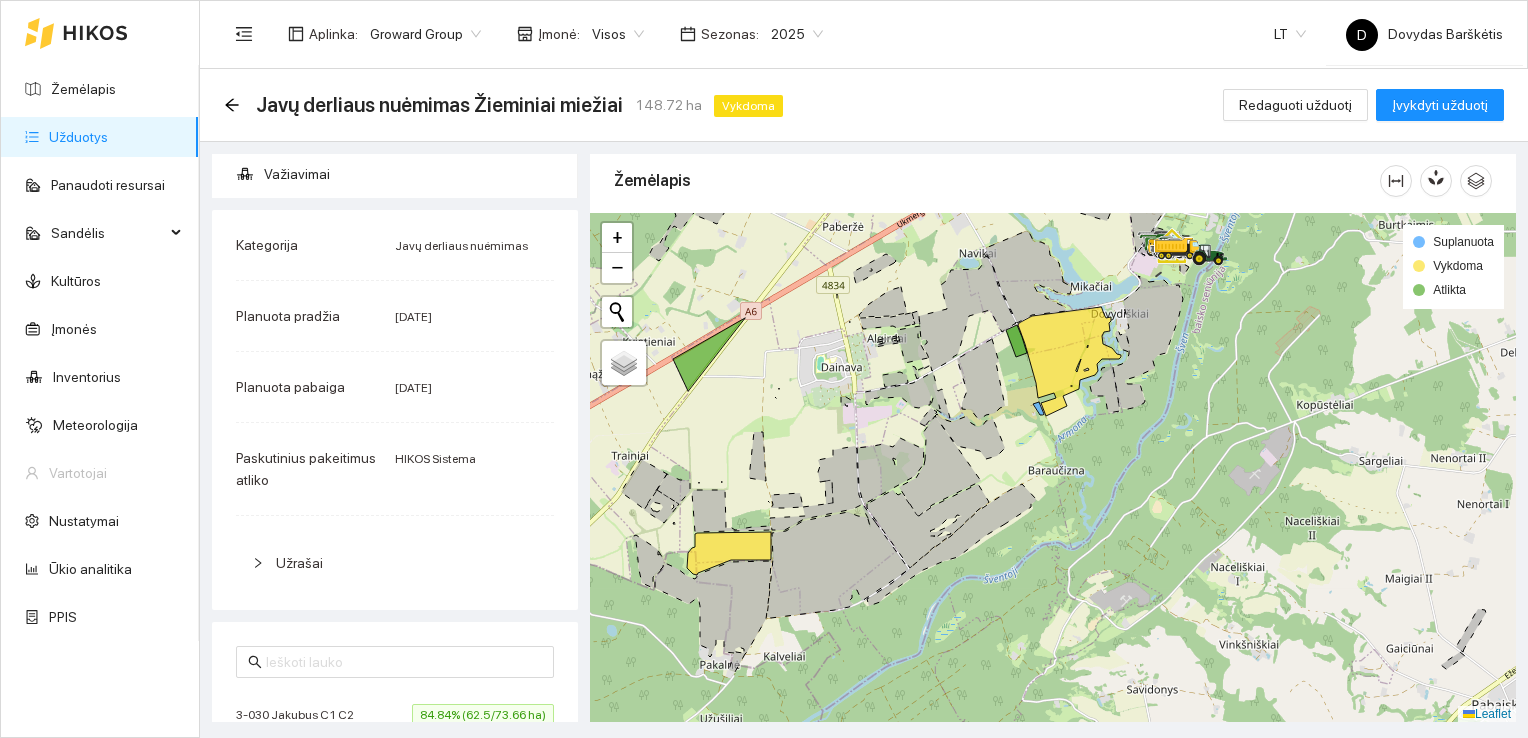 click at bounding box center [1053, 468] 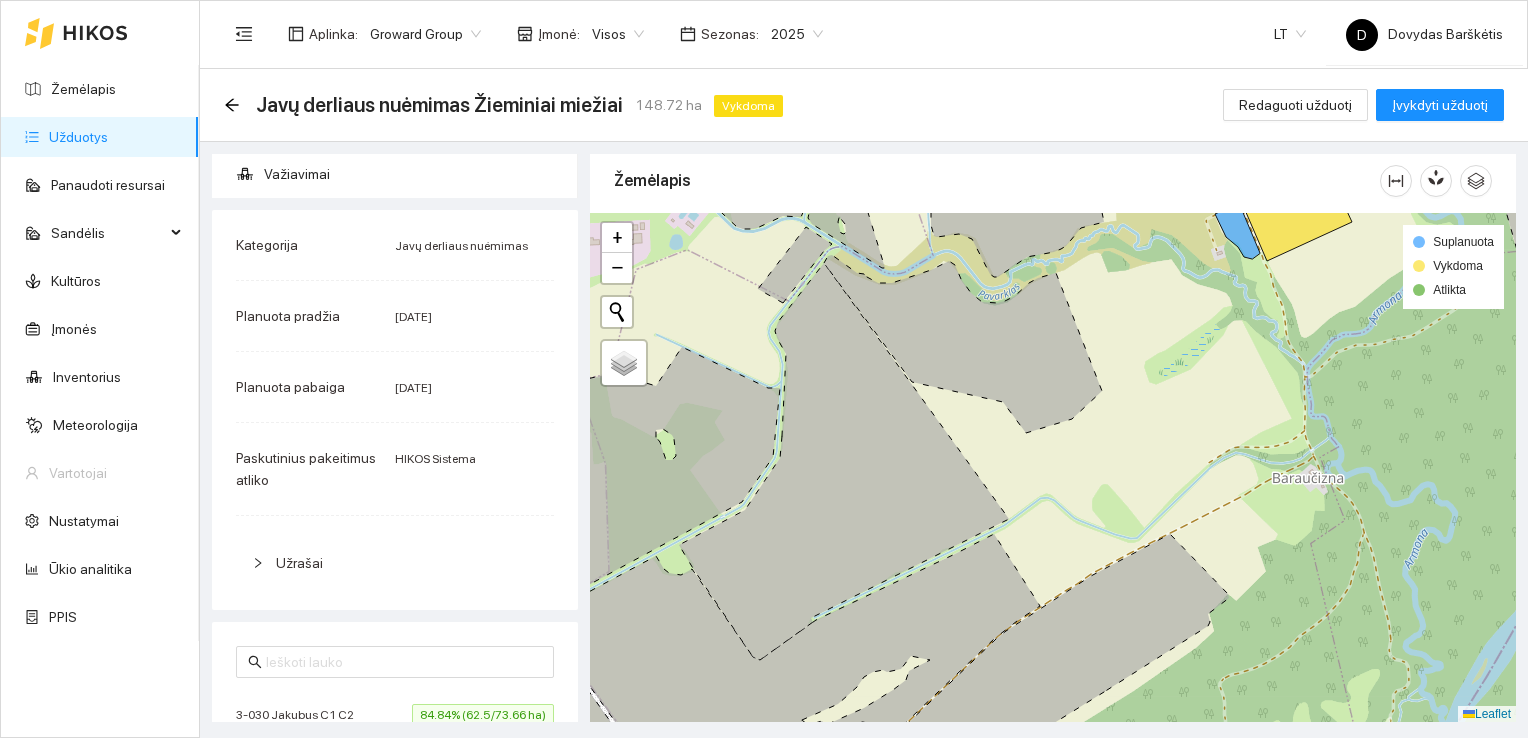 drag, startPoint x: 1025, startPoint y: 437, endPoint x: 1167, endPoint y: 522, distance: 165.49623 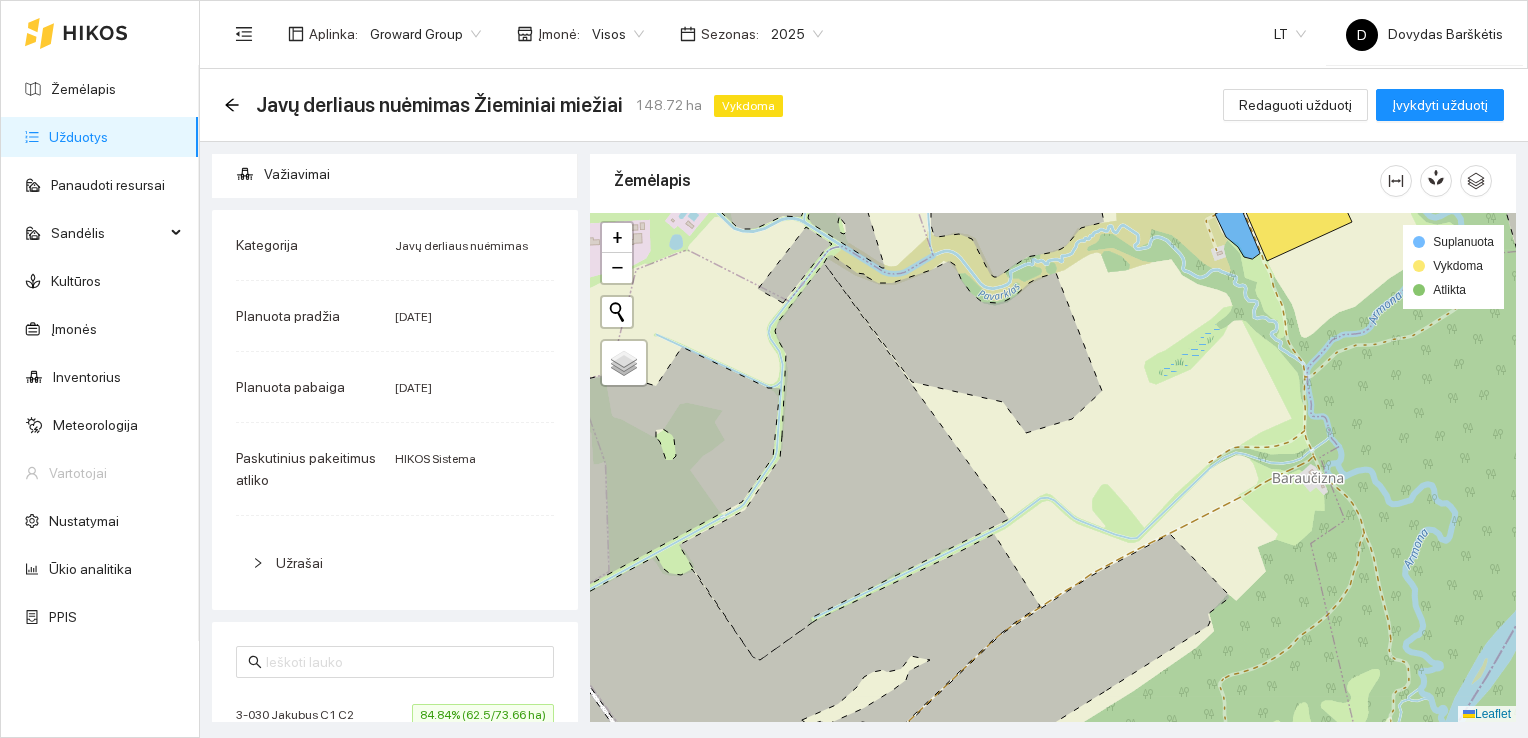 click at bounding box center (1053, 468) 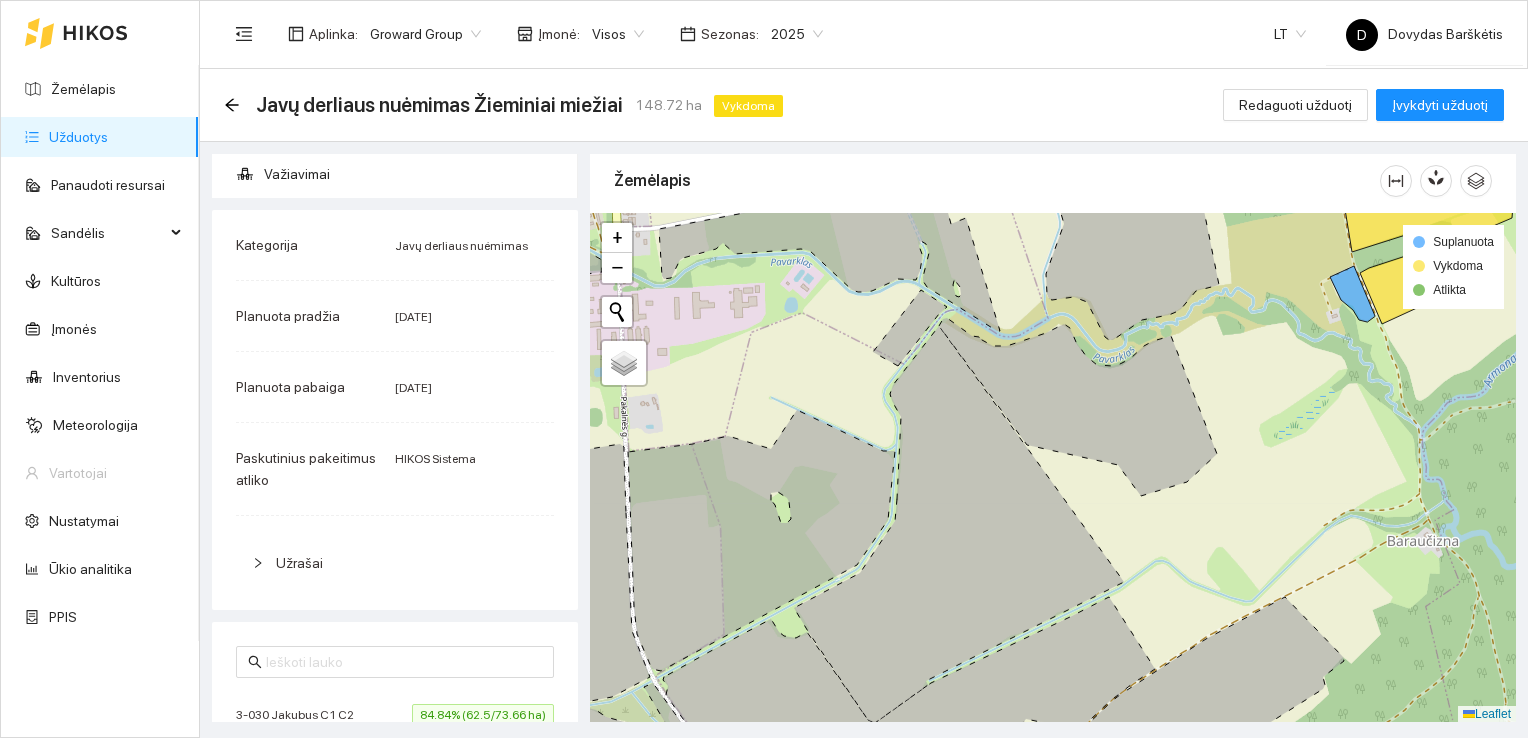 click 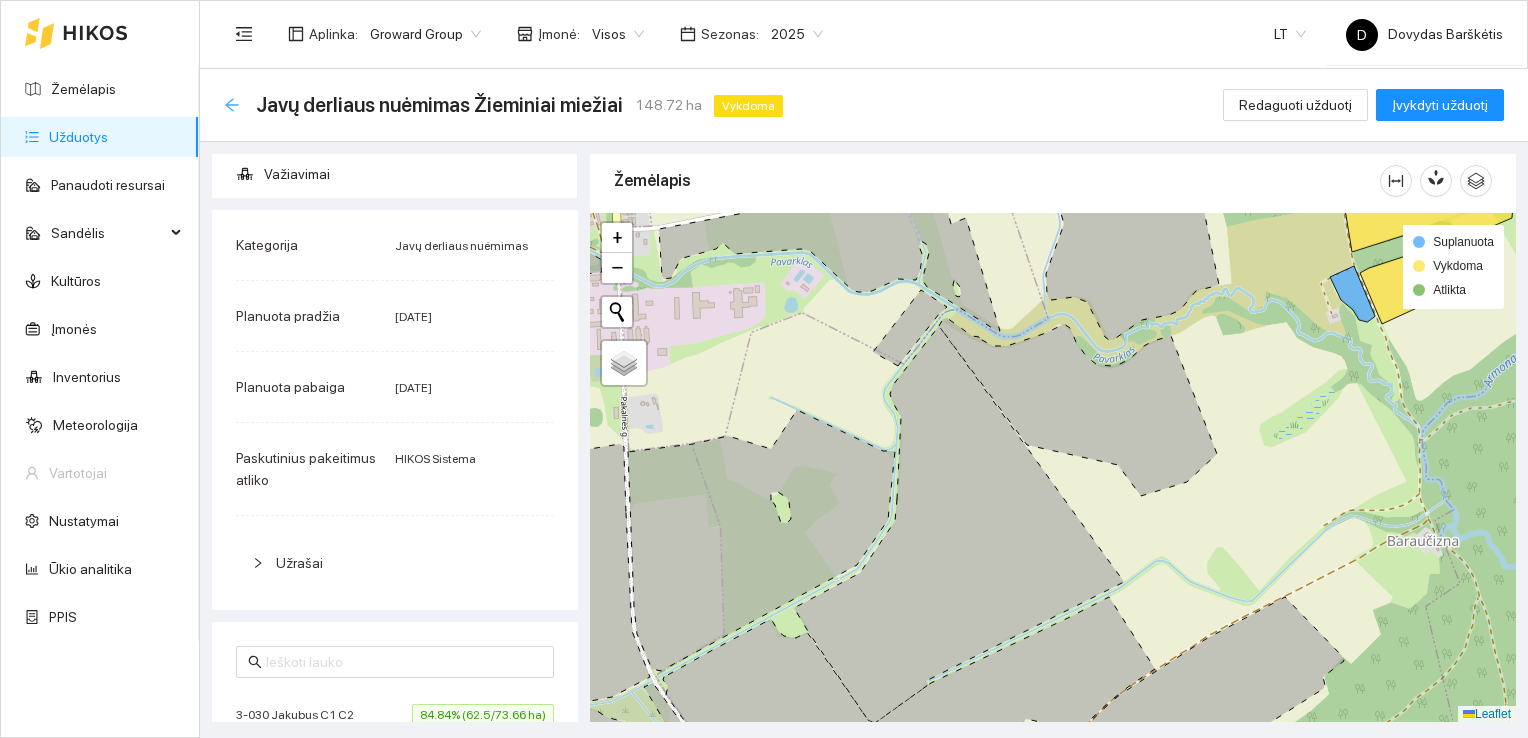 click 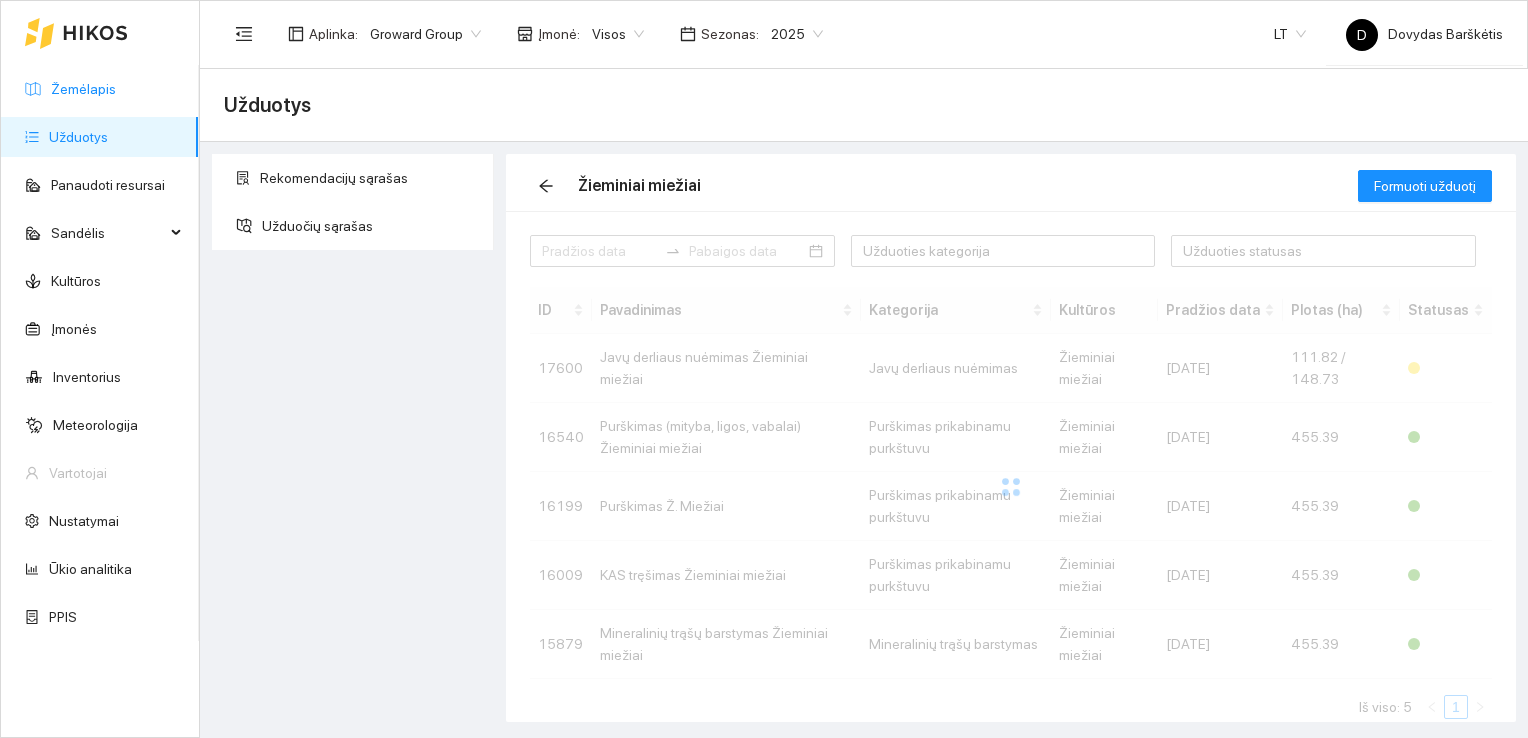 click on "Žemėlapis" at bounding box center [83, 89] 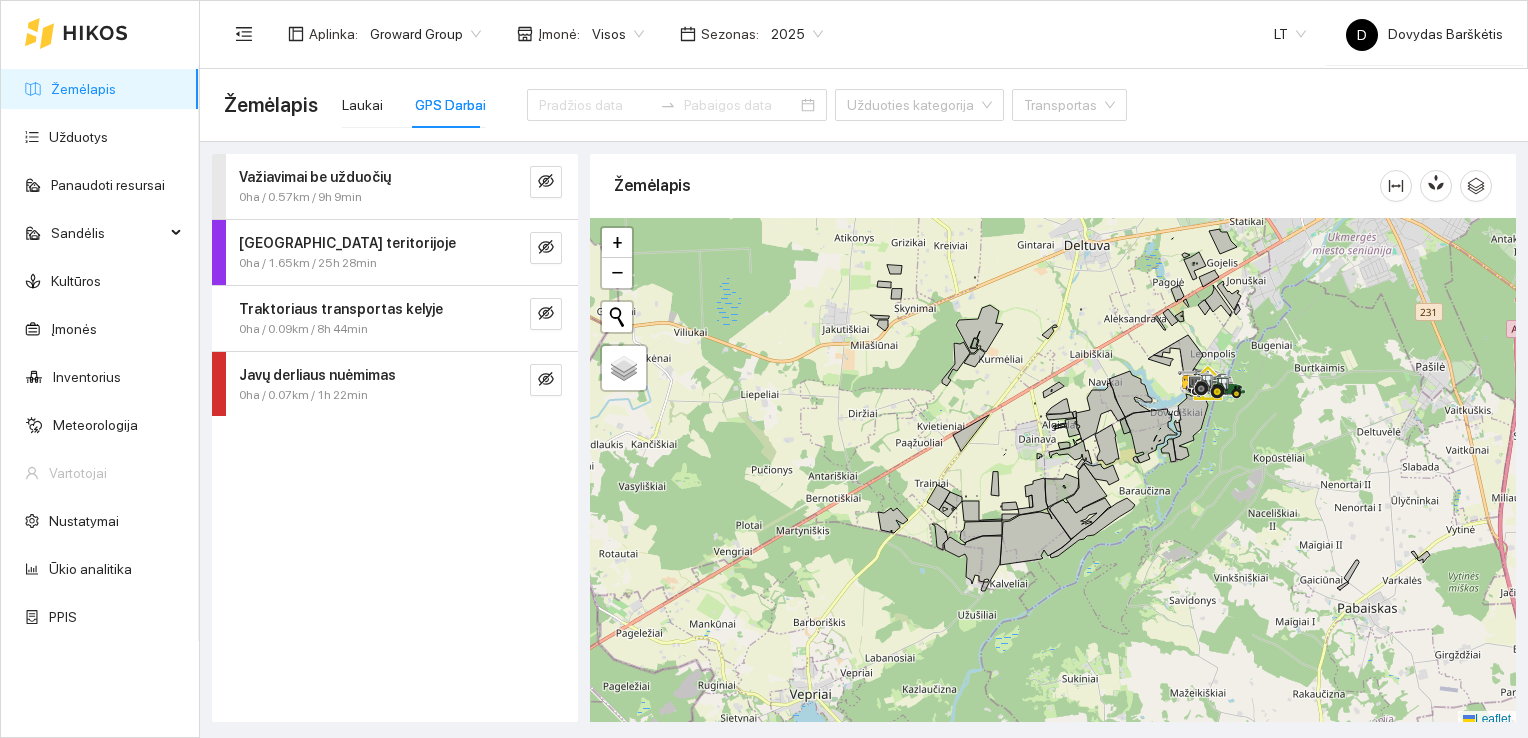 scroll, scrollTop: 5, scrollLeft: 0, axis: vertical 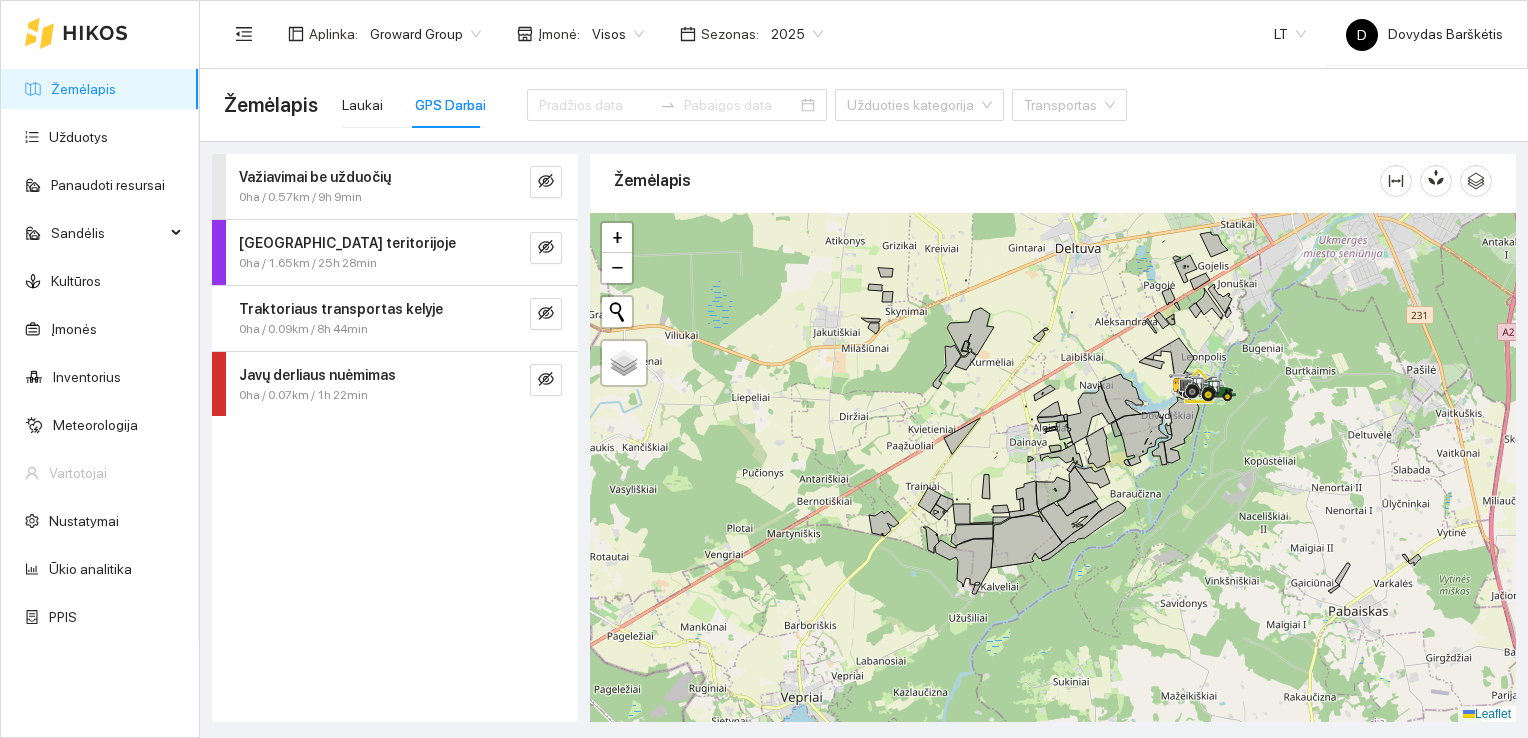 drag, startPoint x: 1248, startPoint y: 522, endPoint x: 1096, endPoint y: 610, distance: 175.63599 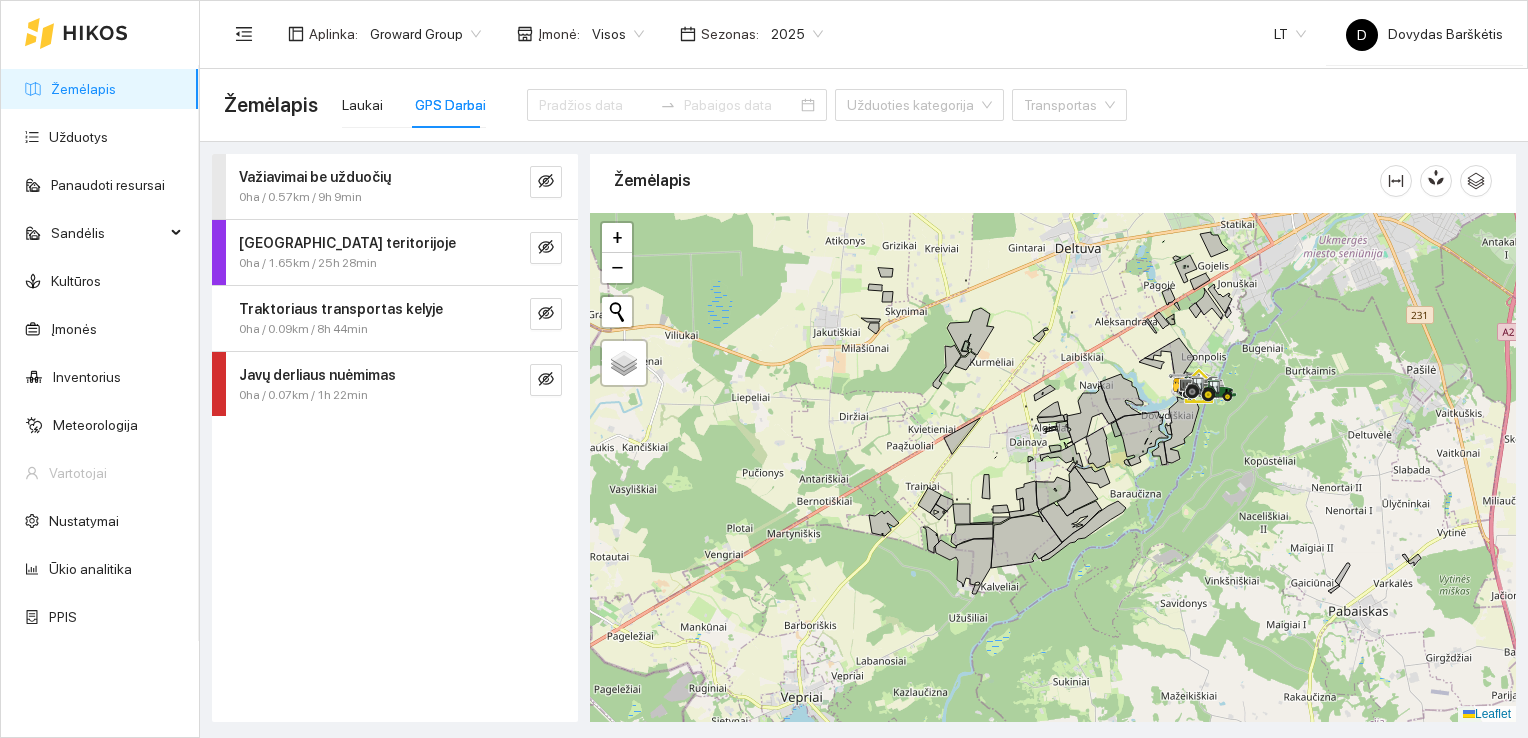 click at bounding box center [1053, 468] 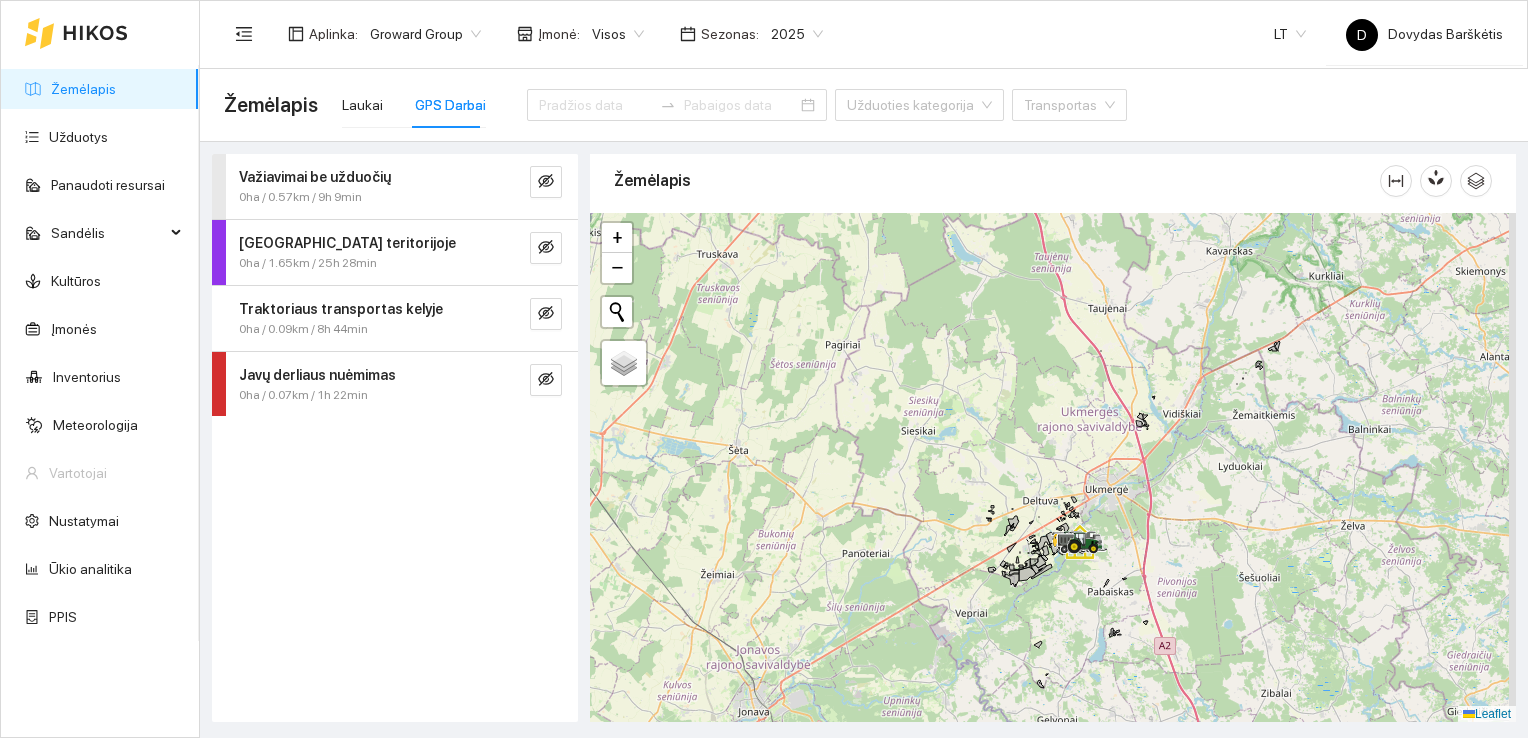 drag, startPoint x: 1173, startPoint y: 646, endPoint x: 1067, endPoint y: 413, distance: 255.97852 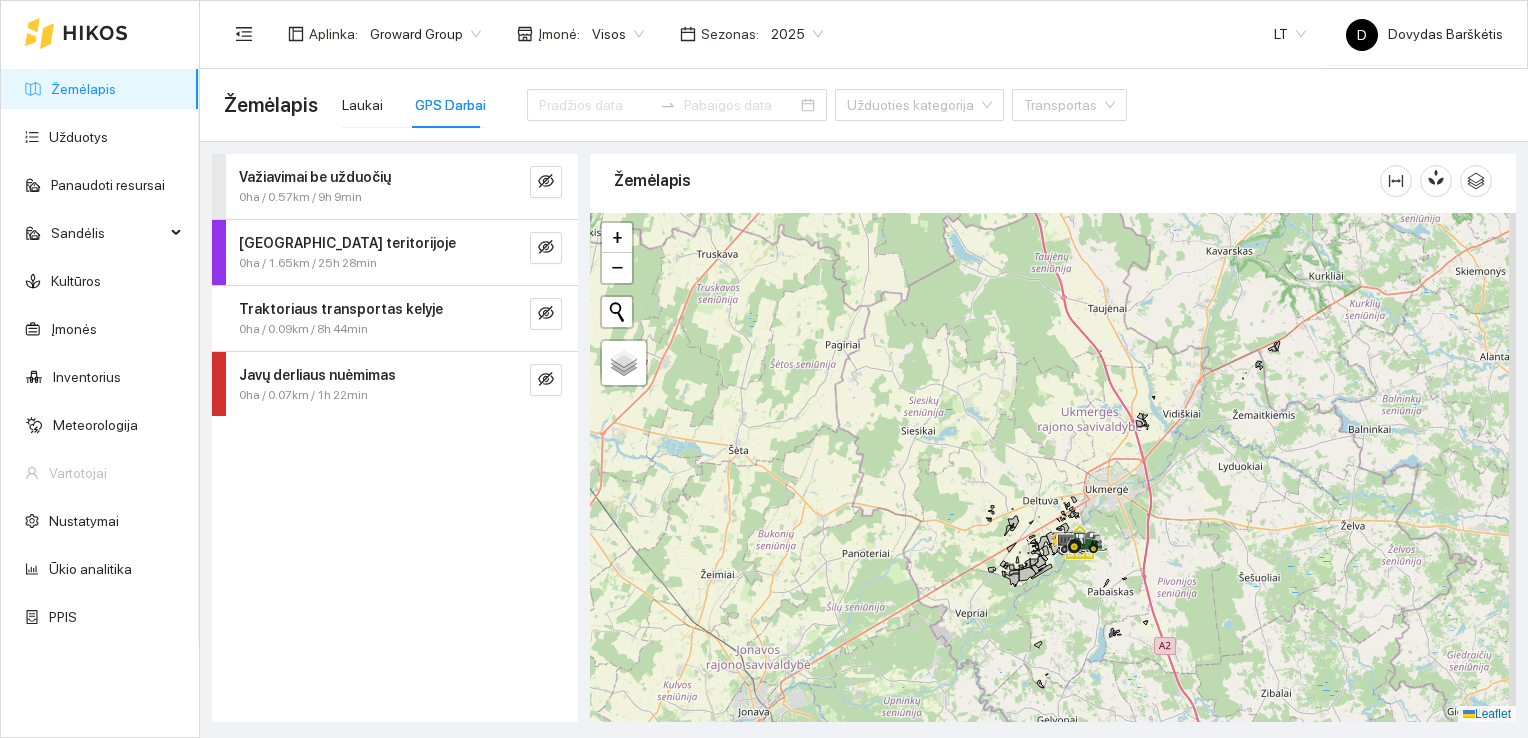 click at bounding box center (1053, 468) 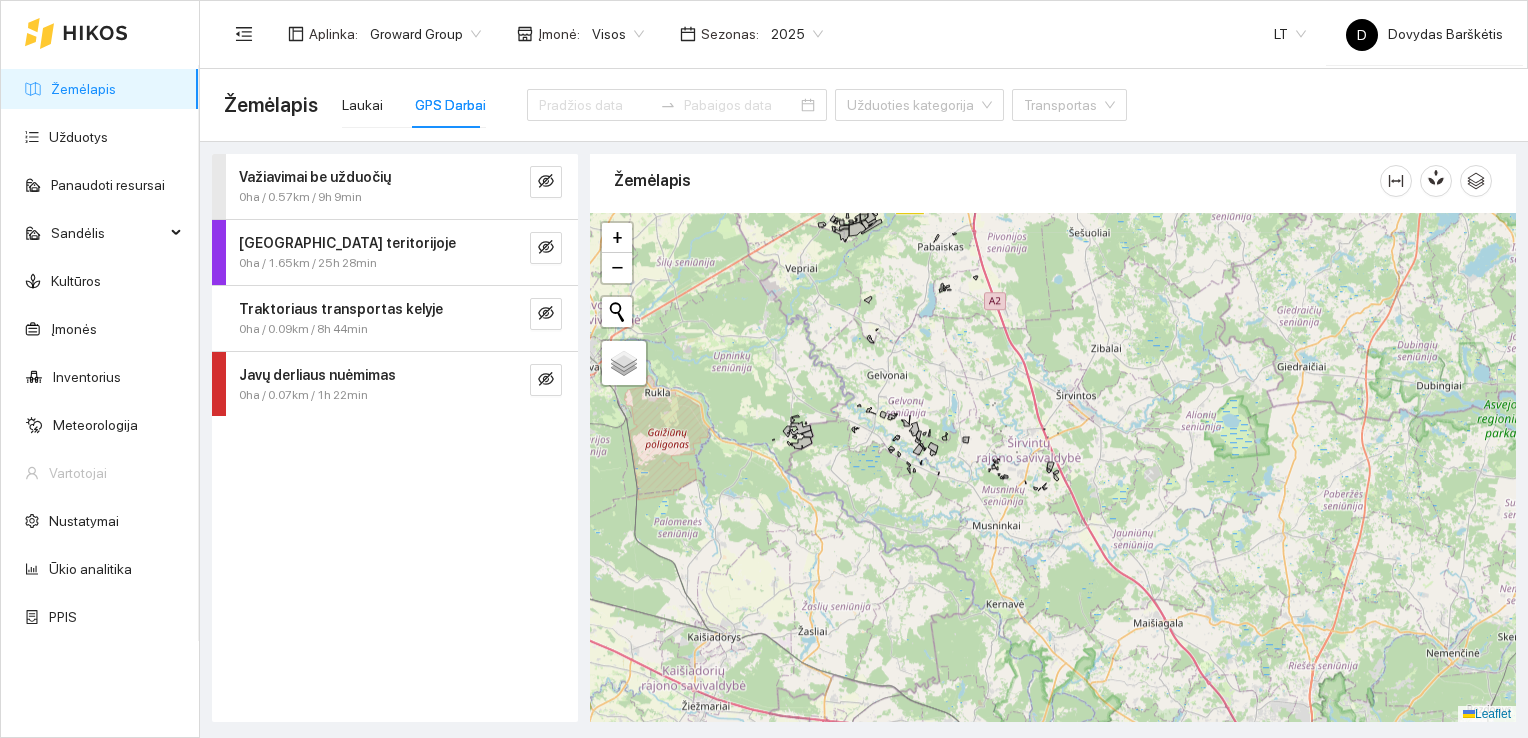 drag, startPoint x: 1134, startPoint y: 502, endPoint x: 1057, endPoint y: 378, distance: 145.96233 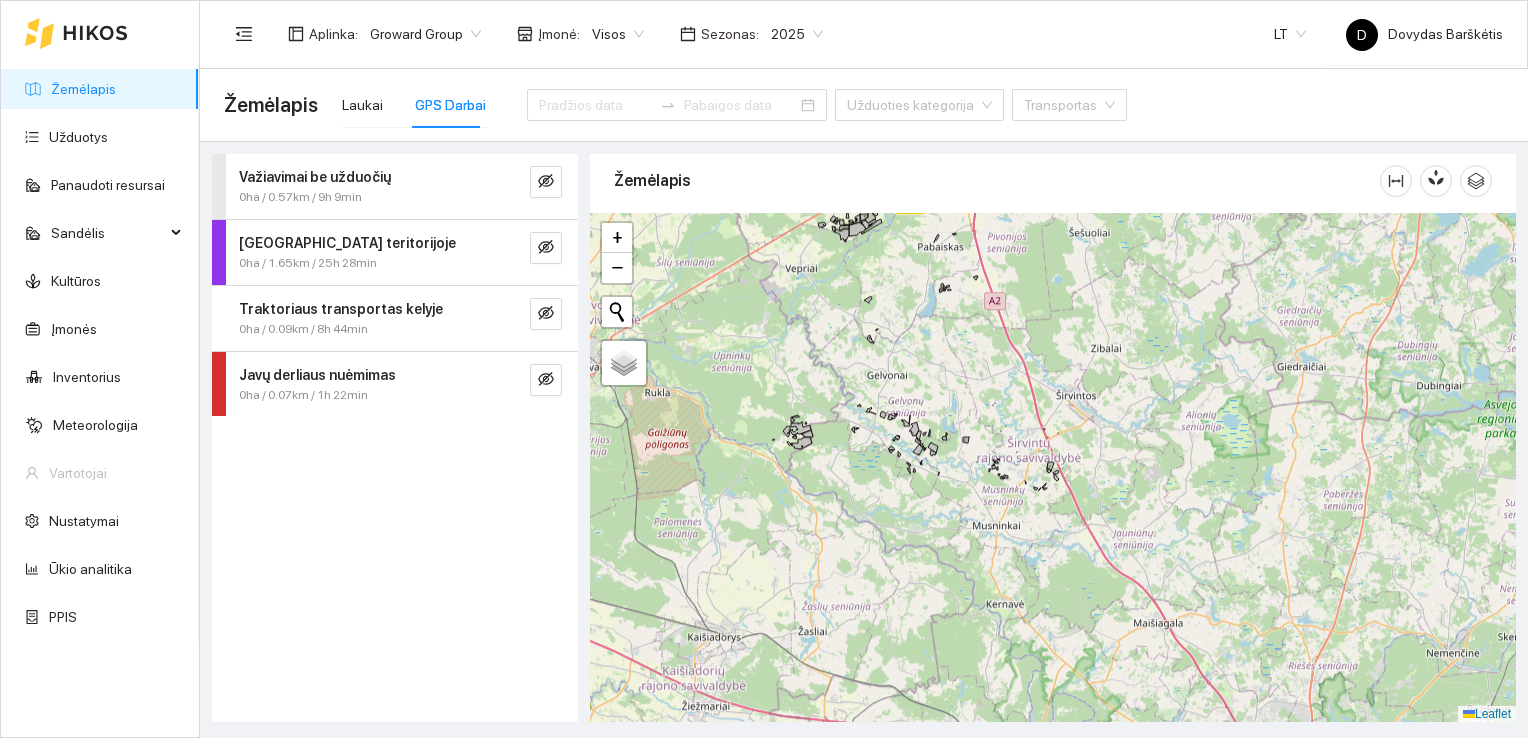 click at bounding box center [1053, 468] 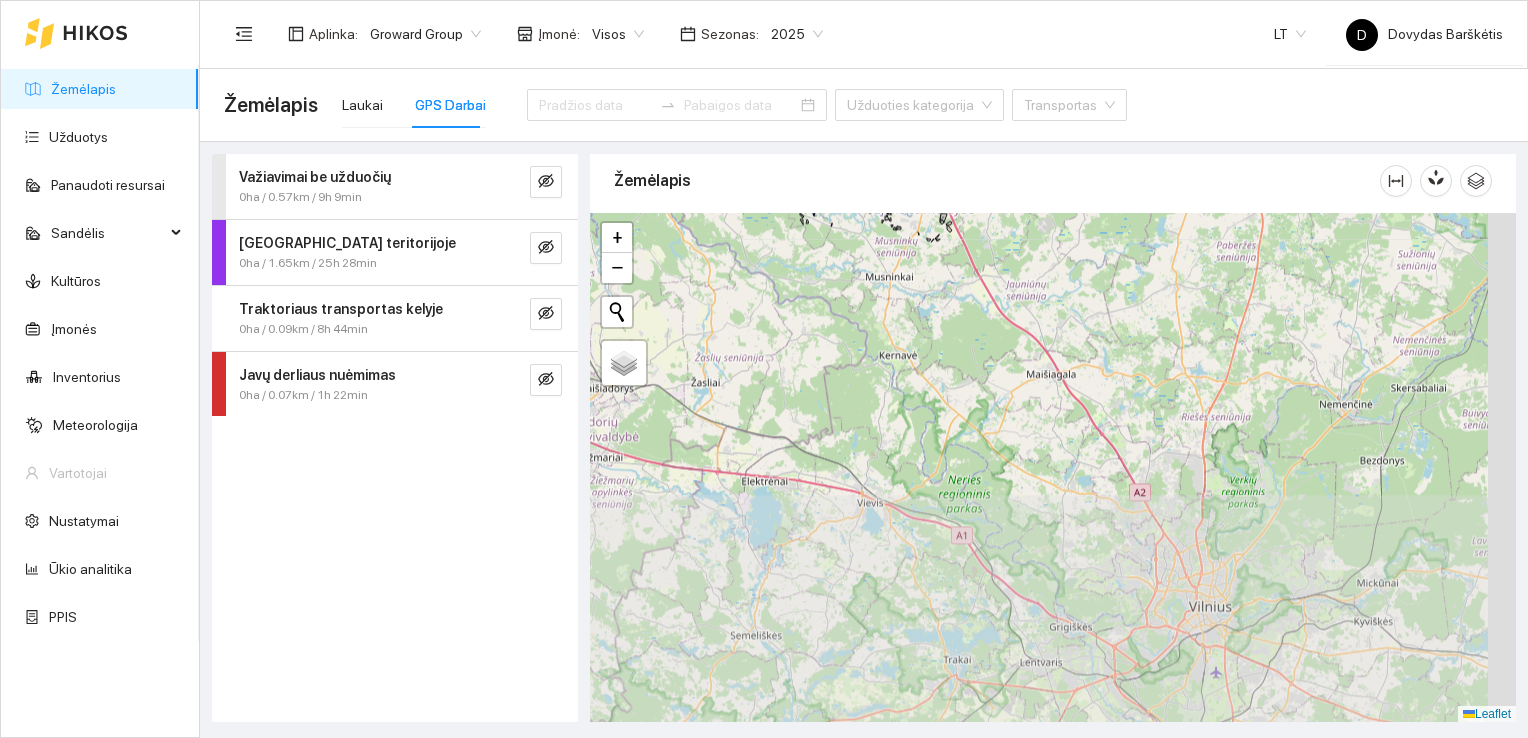drag, startPoint x: 1124, startPoint y: 513, endPoint x: 1017, endPoint y: 263, distance: 271.93567 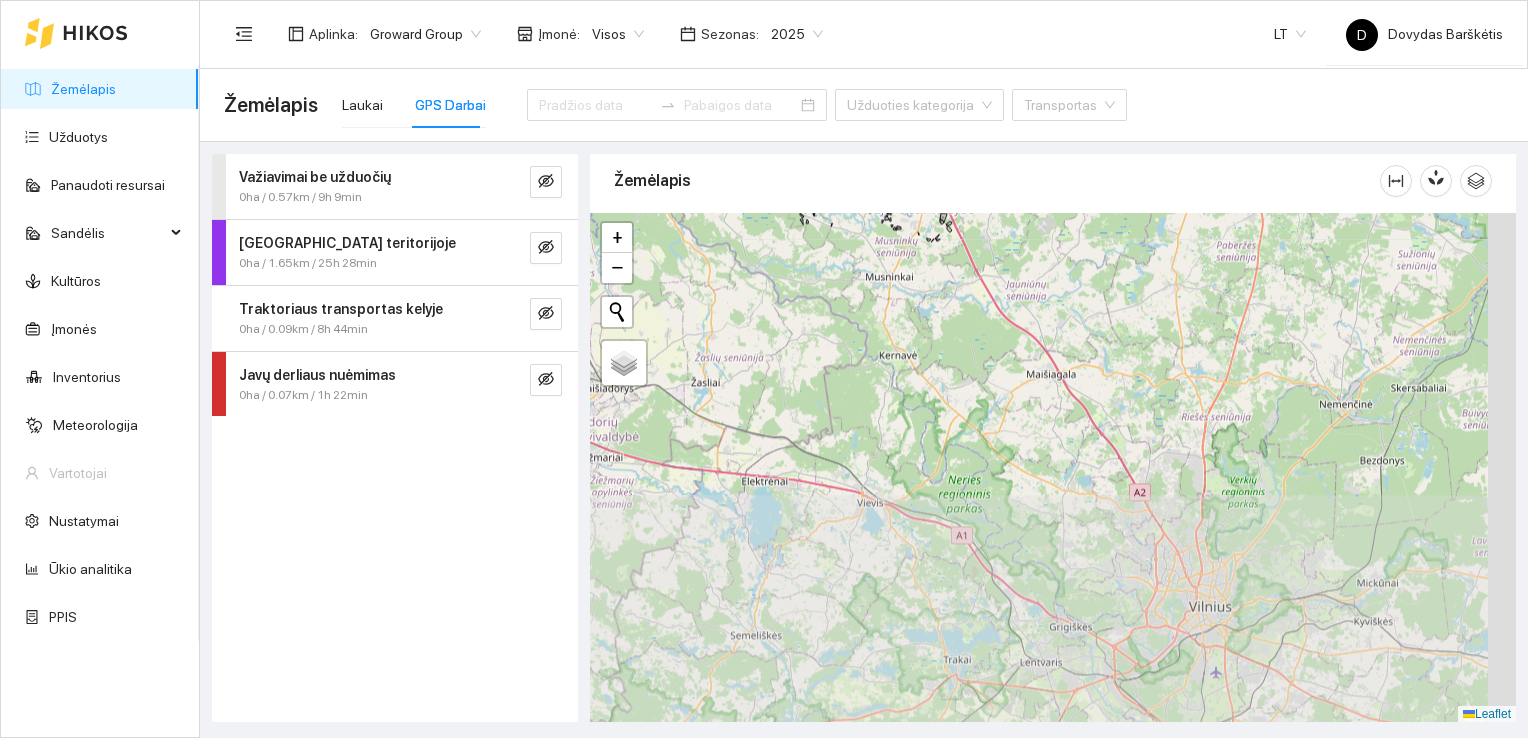 click at bounding box center (1053, 468) 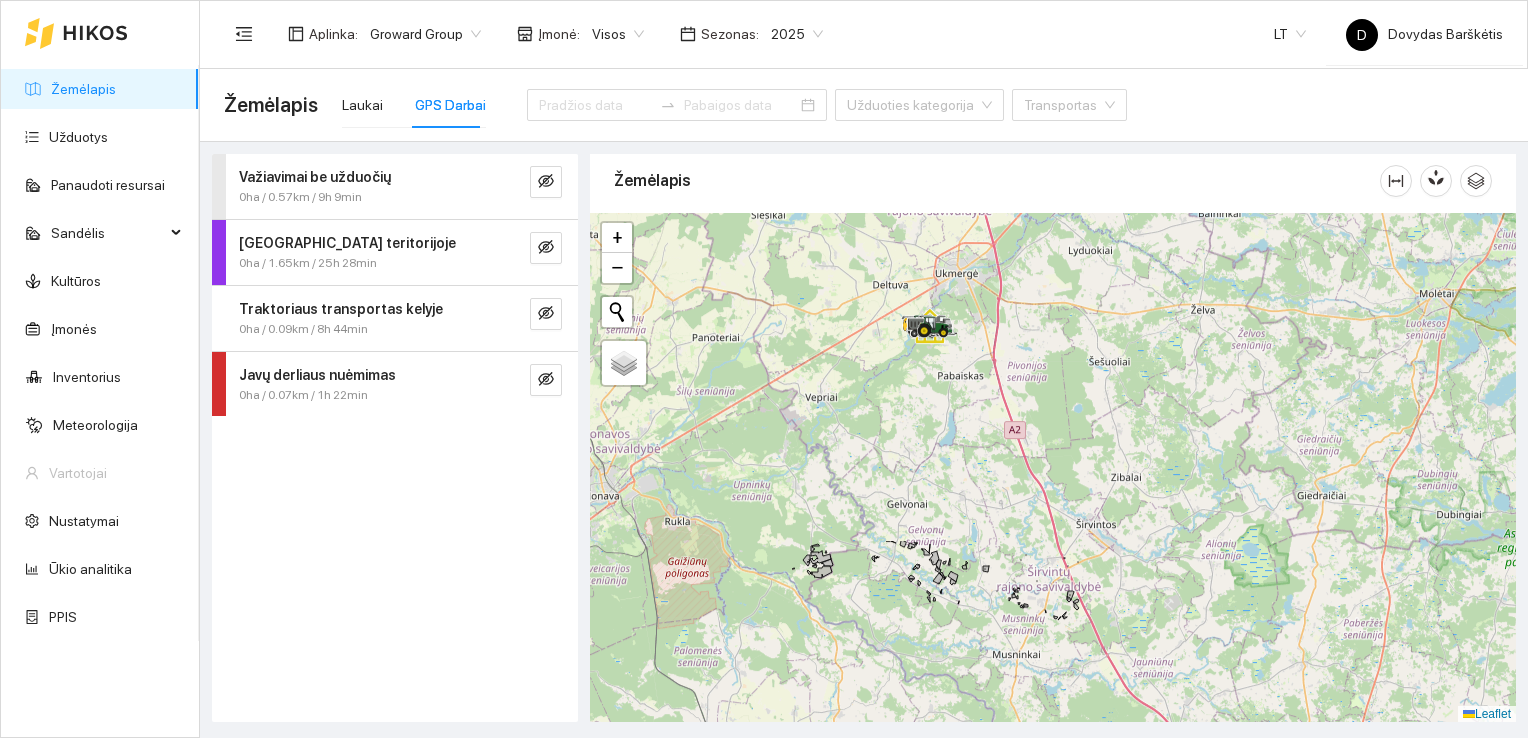 drag, startPoint x: 980, startPoint y: 346, endPoint x: 1107, endPoint y: 725, distance: 399.7124 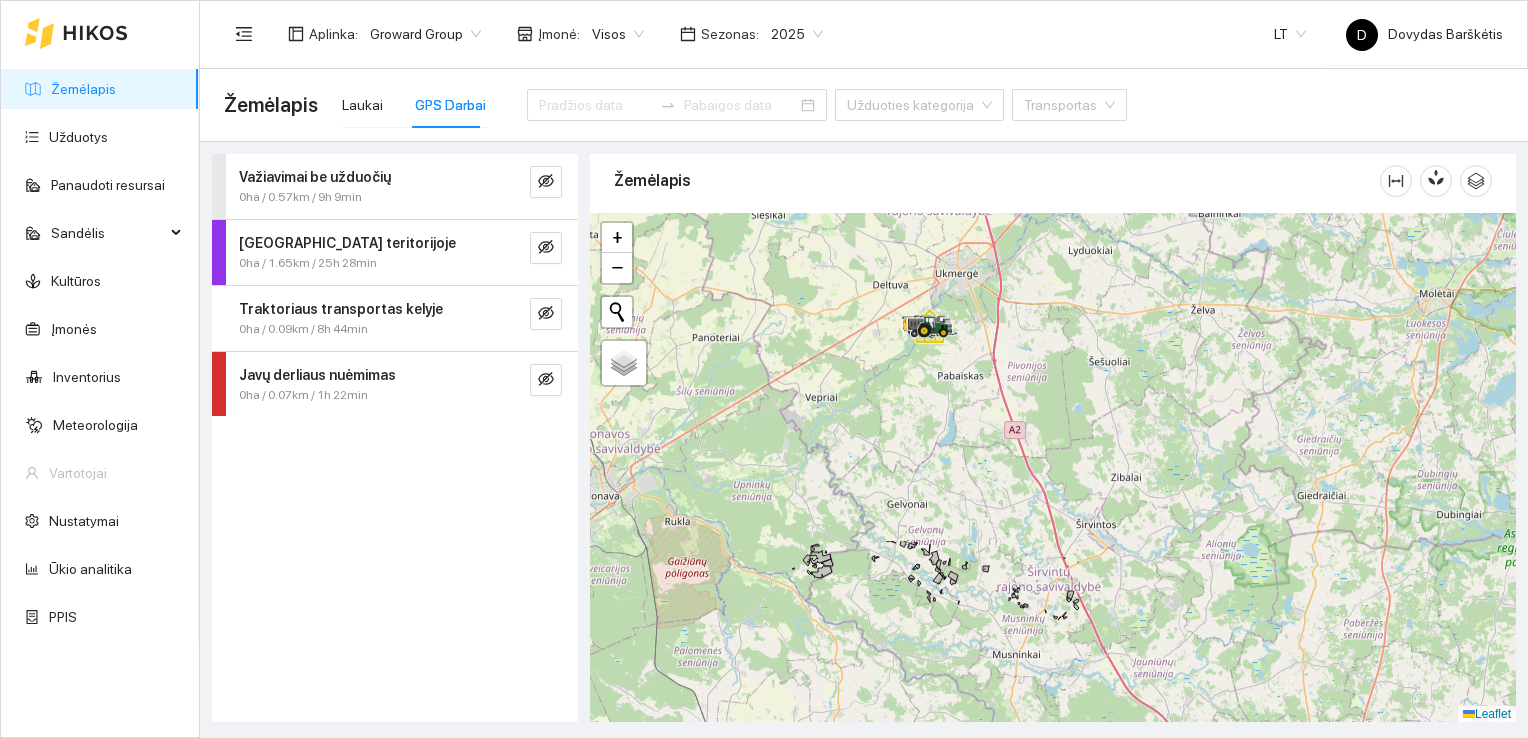 click on "Žemėlapis Laukai GPS Darbai Užduoties kategorija Transportas Važiavimai be užduočių 0ha / 0.57km / 9h 9min [GEOGRAPHIC_DATA] teritorijoje 0ha / 1.65km / 25h 28min Traktoriaus transportas kelyje 0ha / 0.09km / 8h 44min Javų derliaus nuėmimas 0ha / 0.07km / 1h 22min Žemėlapis" at bounding box center [864, 403] 